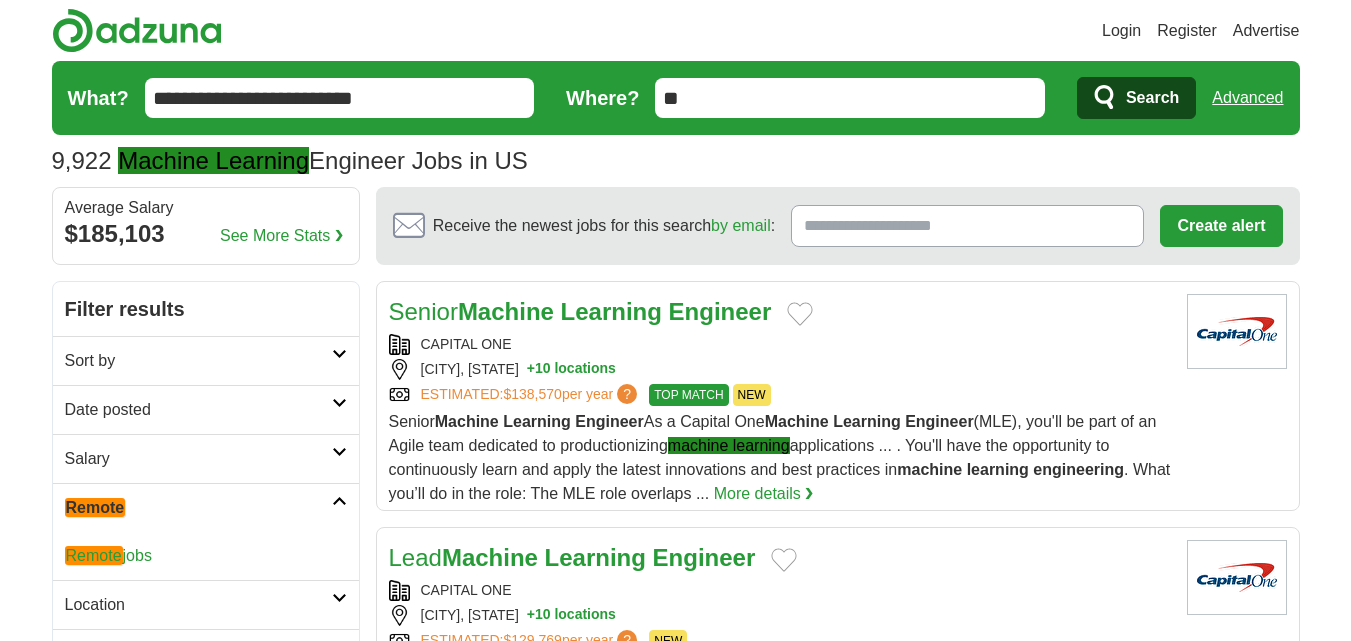 scroll, scrollTop: 0, scrollLeft: 0, axis: both 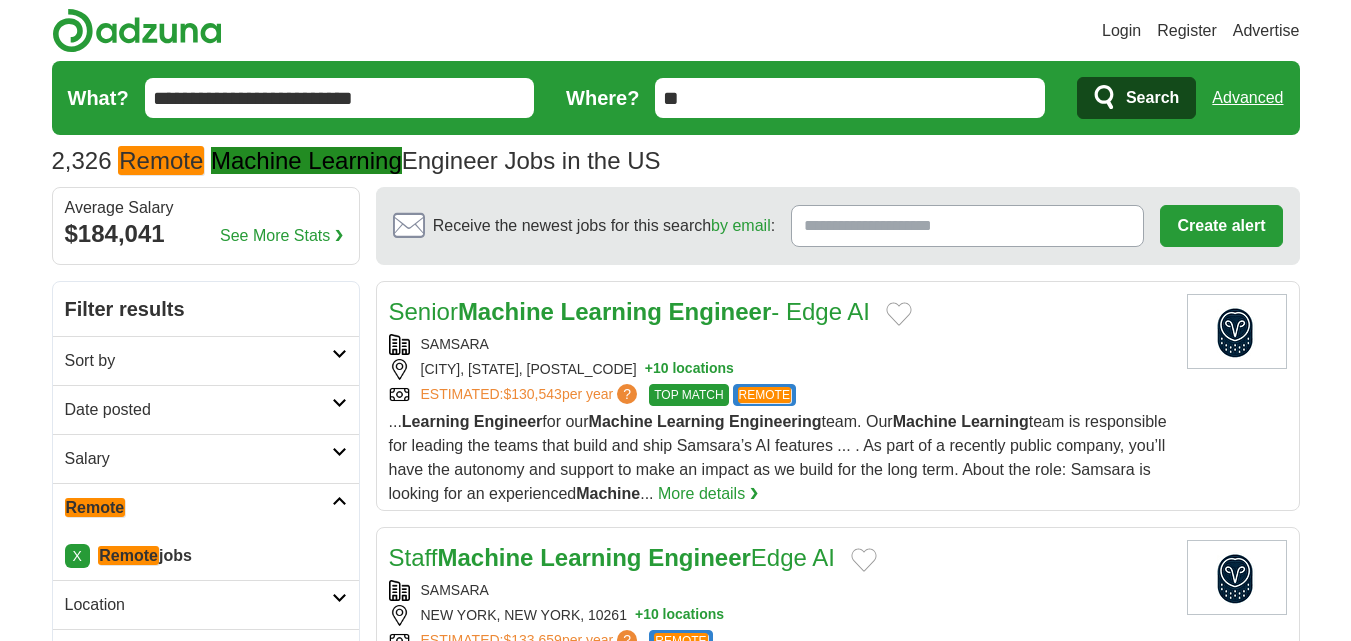 click on "Date posted" at bounding box center [198, 410] 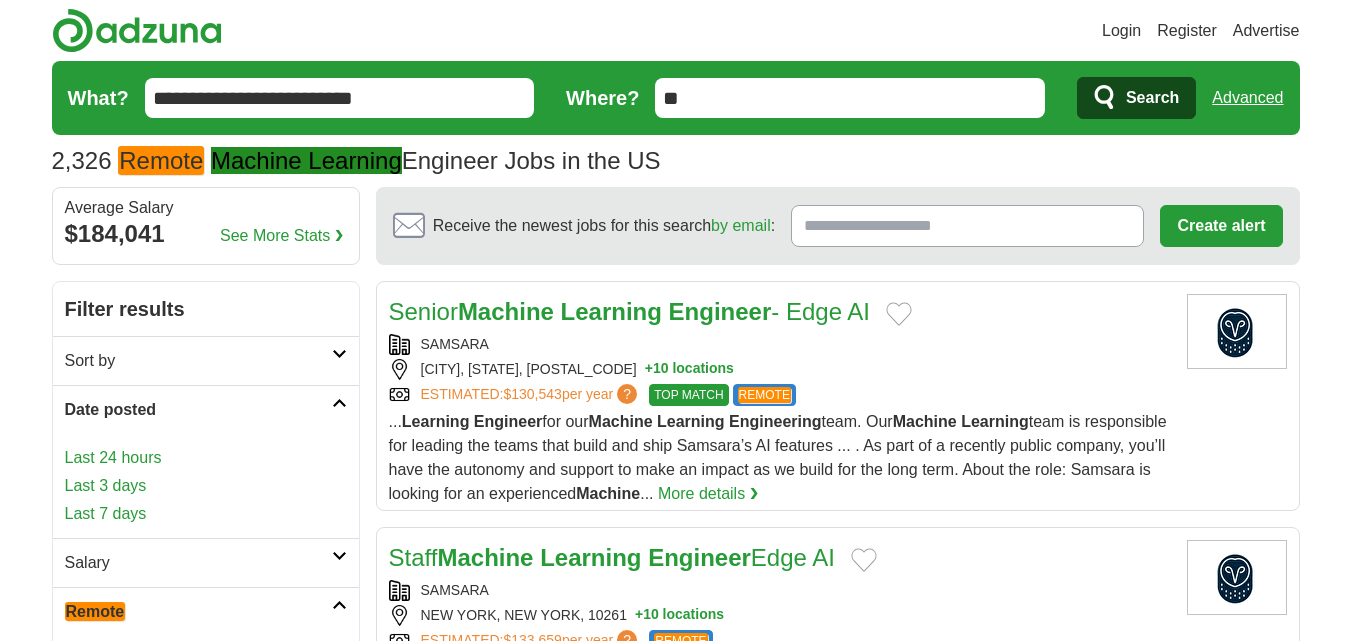 click on "Last 3 days" at bounding box center [206, 486] 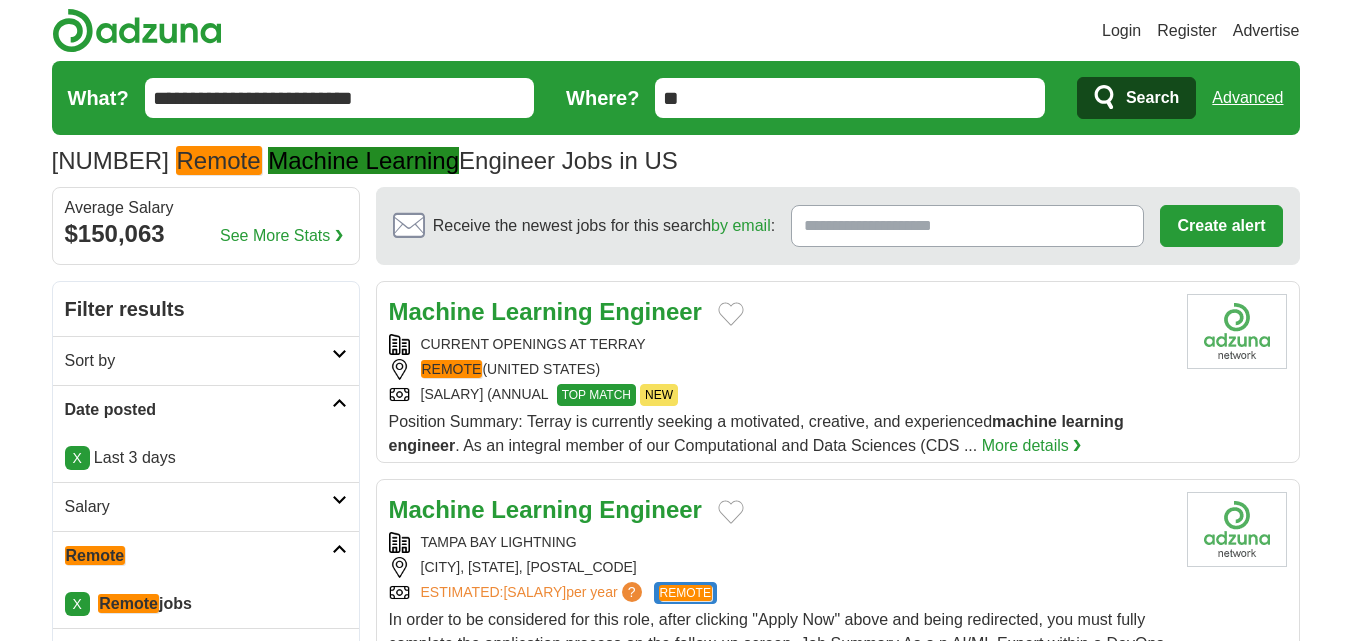 scroll, scrollTop: 0, scrollLeft: 0, axis: both 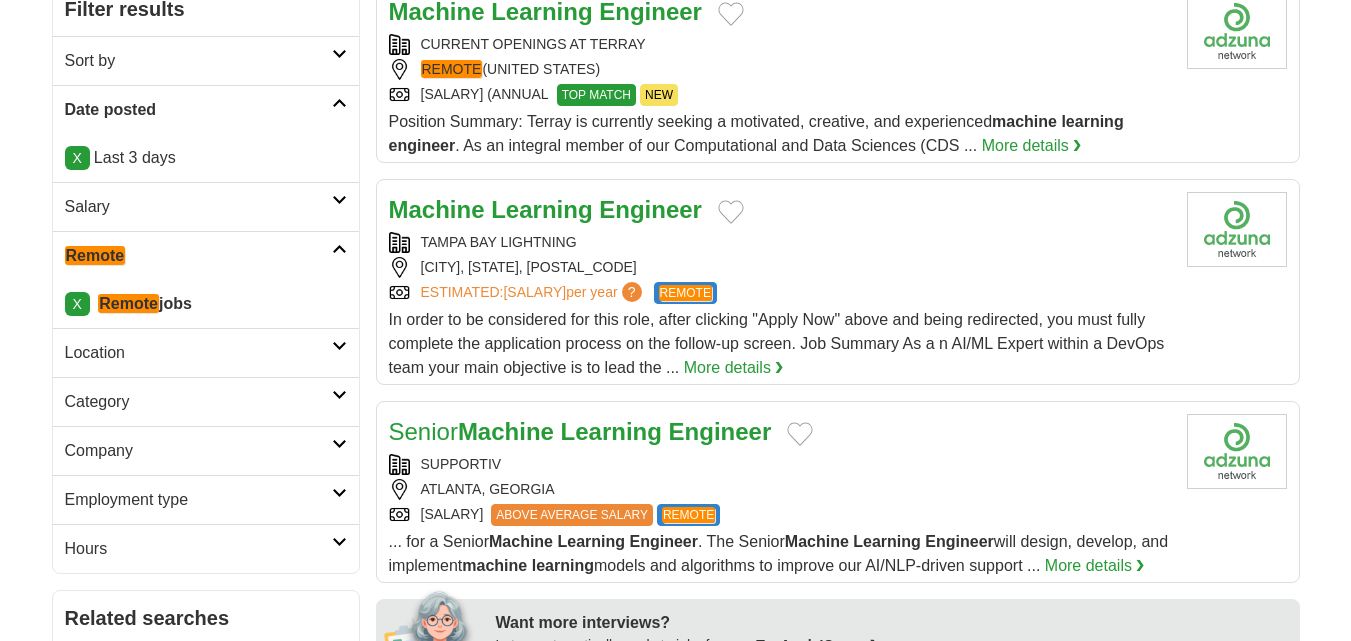 click on "TAMPA BAY LIGHTNING" at bounding box center (780, 242) 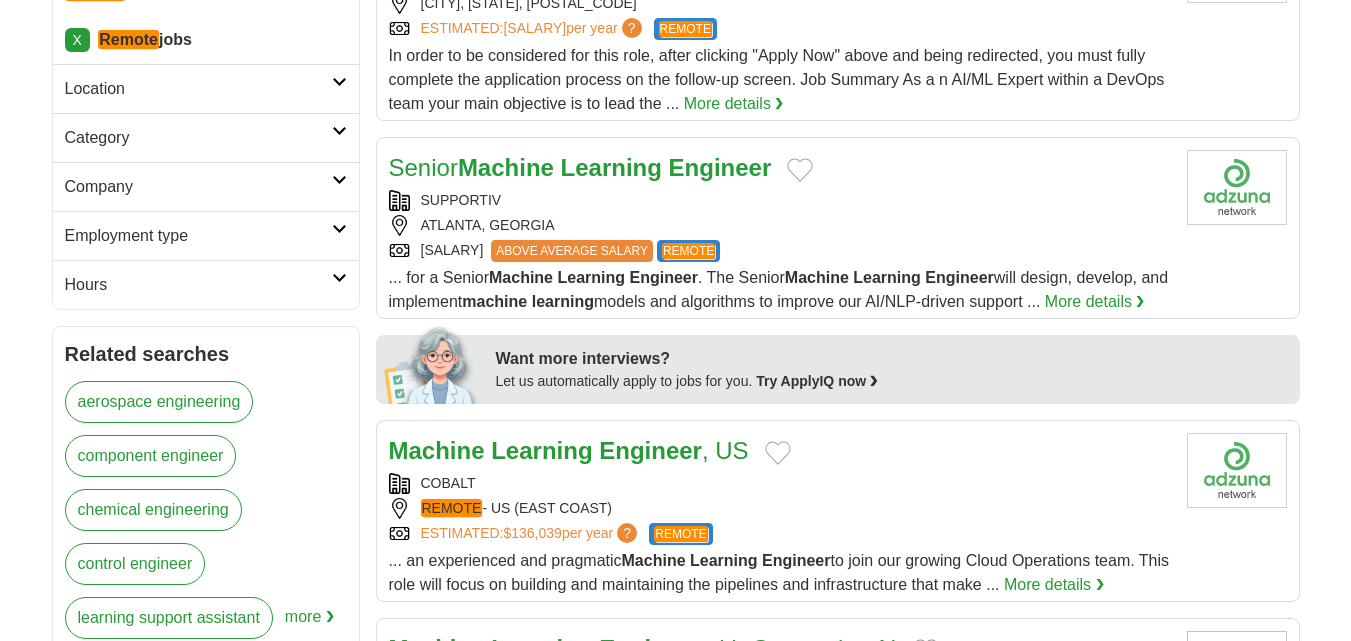scroll, scrollTop: 600, scrollLeft: 0, axis: vertical 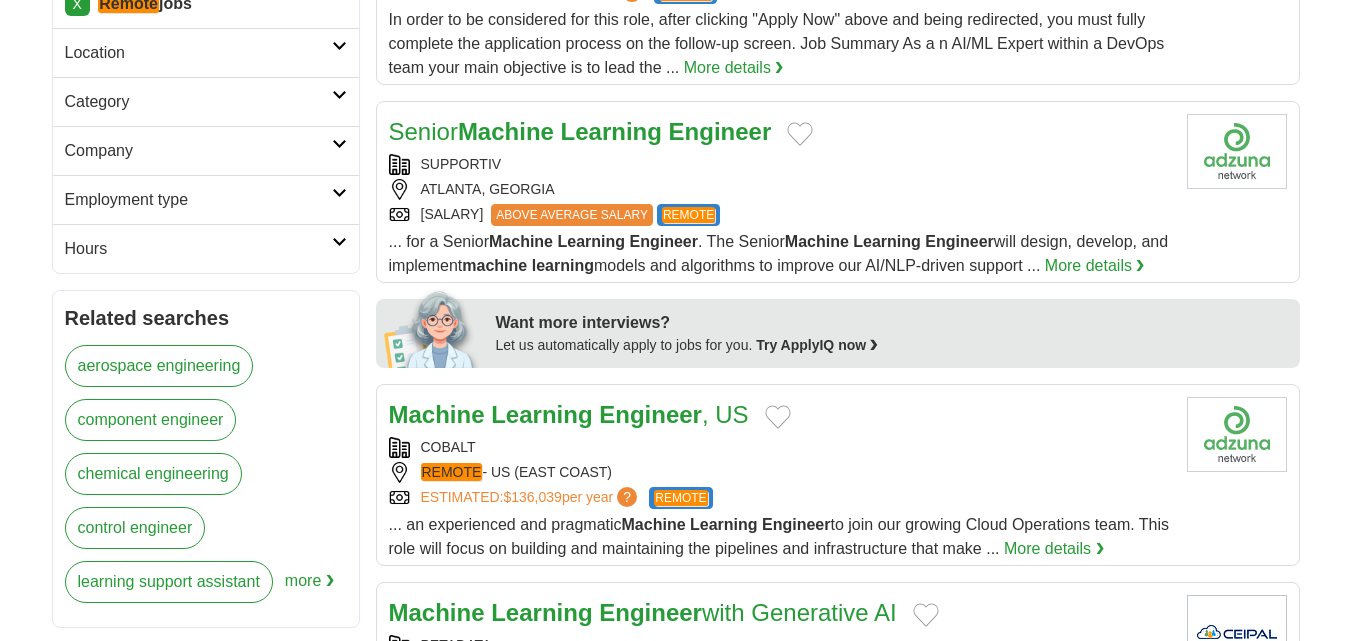 click on "SUPPORTIV" at bounding box center [780, 164] 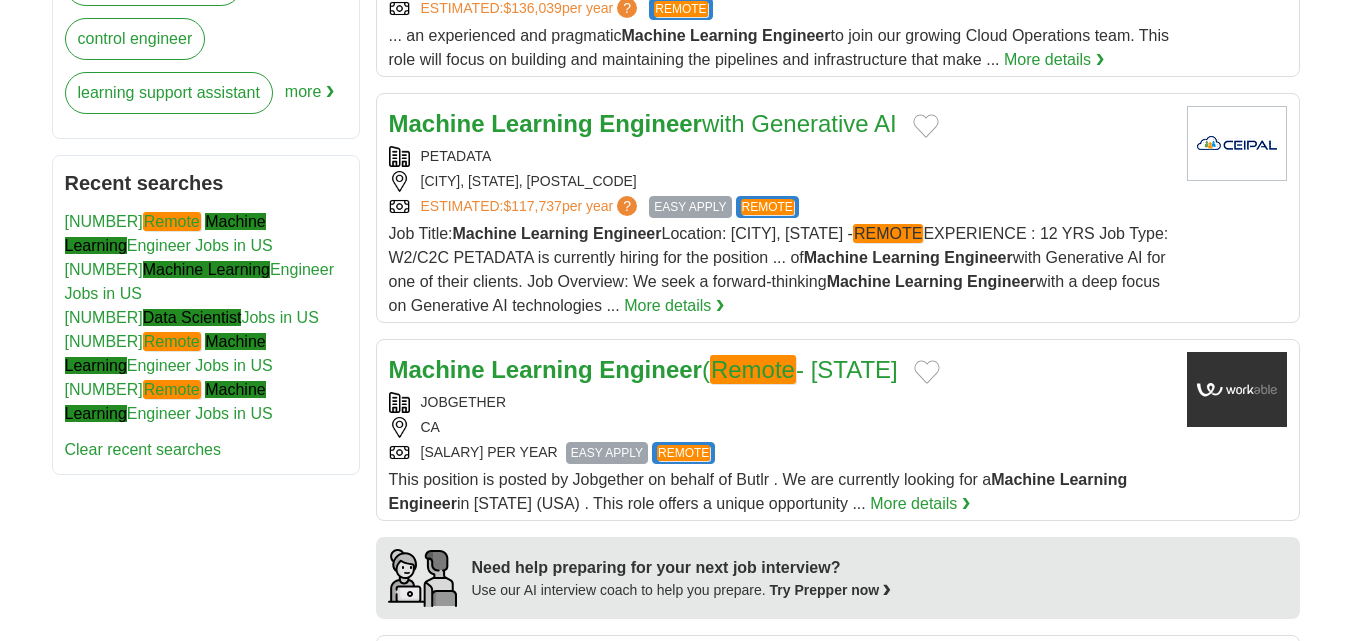 scroll, scrollTop: 1100, scrollLeft: 0, axis: vertical 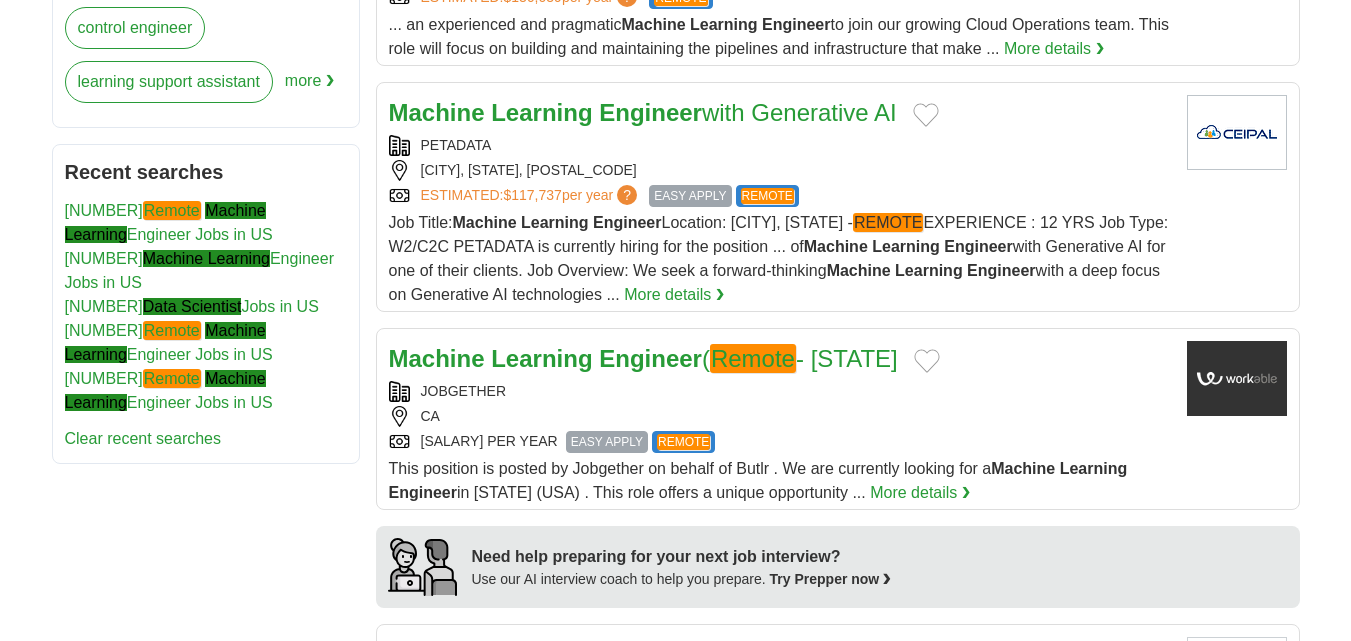 click on "PETADATA" at bounding box center (780, 145) 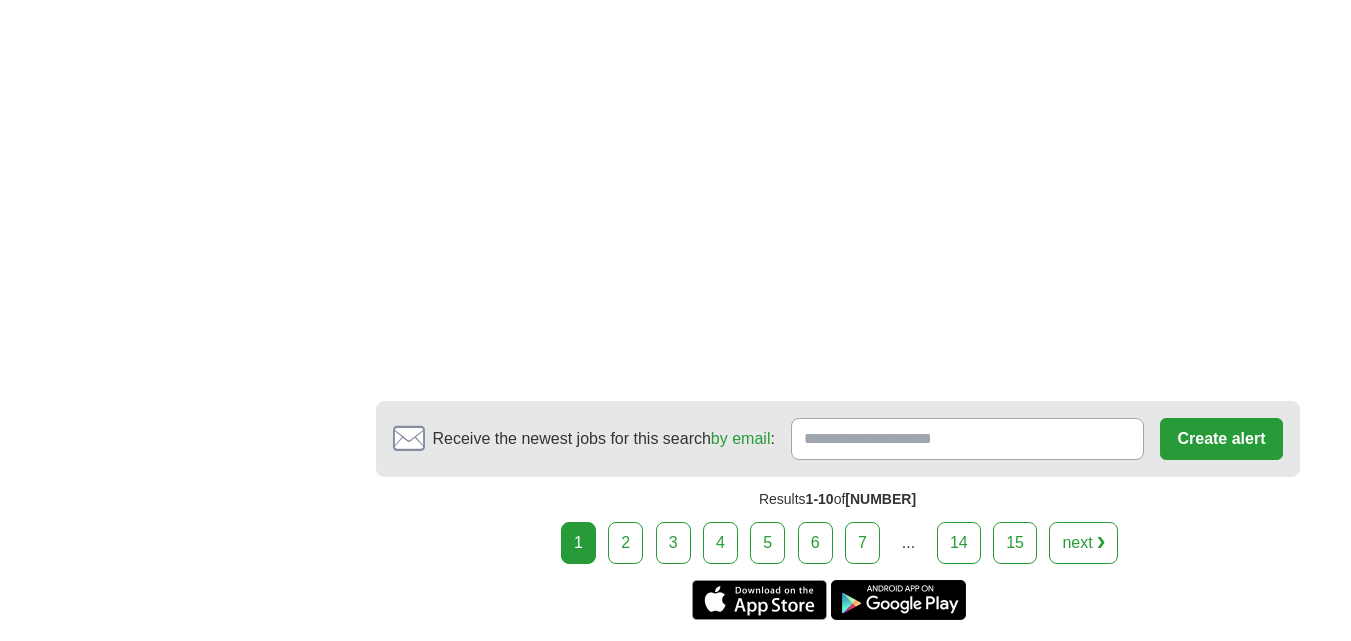 scroll, scrollTop: 3300, scrollLeft: 0, axis: vertical 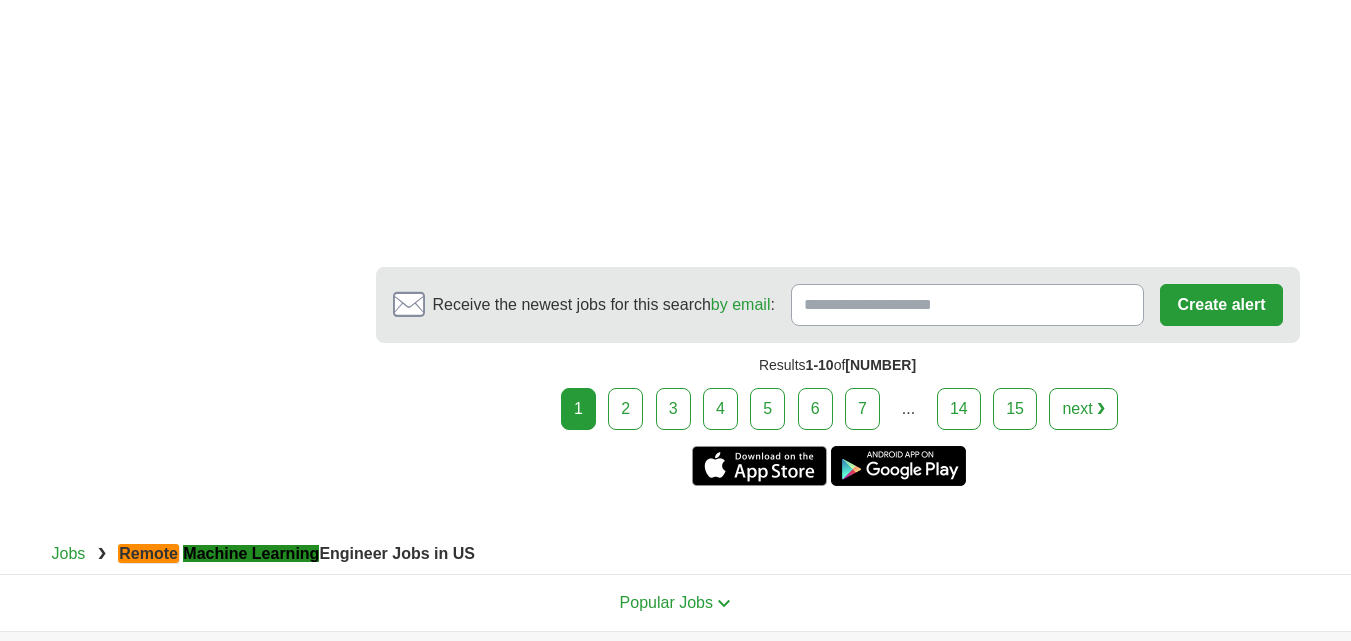 click on "2" at bounding box center (625, 409) 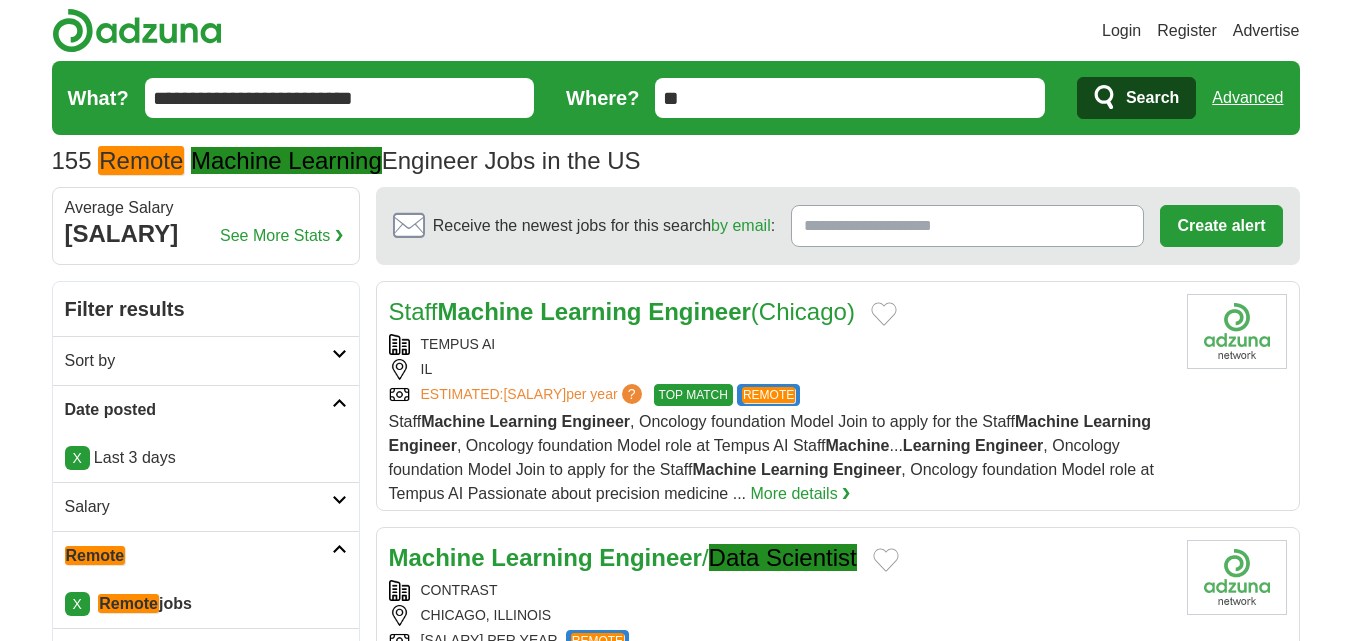 scroll, scrollTop: 300, scrollLeft: 0, axis: vertical 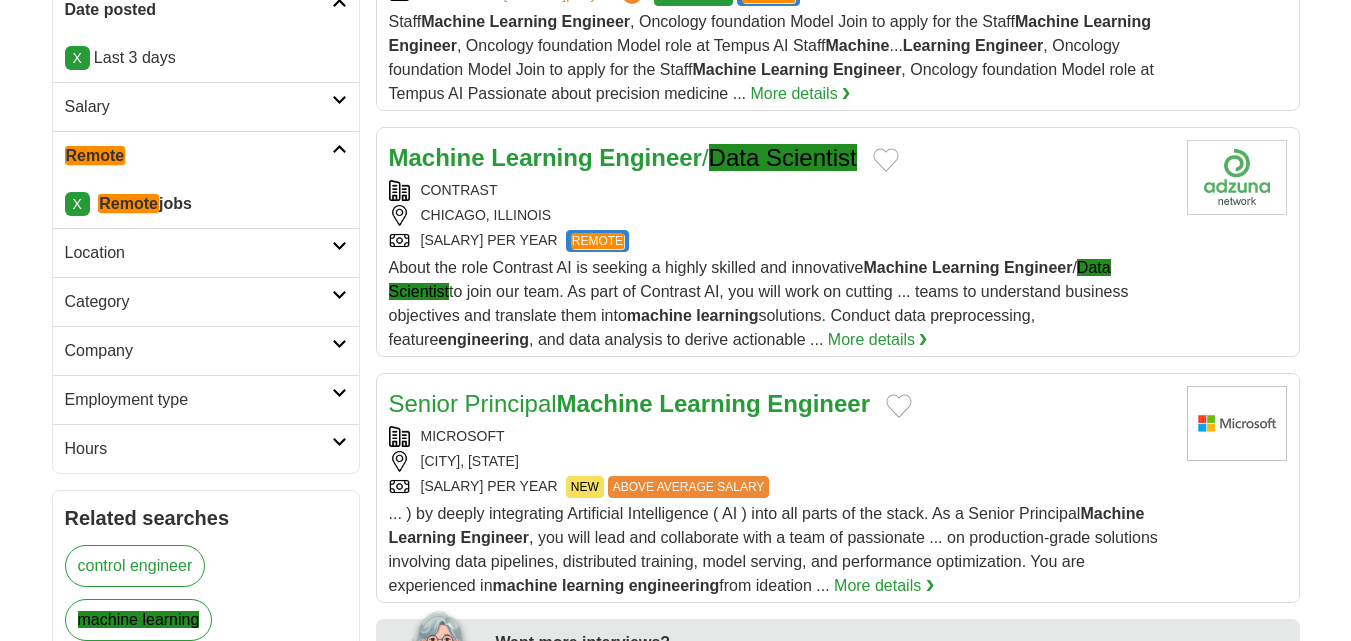 click on "Machine   Learning   Engineer / Data Scientist
CONTRAST
CHICAGO, ILLINOIS
$130000-150000 PER YEAR
REMOTE
REMOTE
About the role Contrast AI is seeking a highly skilled and innovative  Machine   Learning   Engineer  /  Data Scientist  to join our team. As part of Contrast AI, you will work on cutting ...  teams to understand business objectives and translate them into  machine   learning  solutions. Conduct data preprocessing, feature  engineering" at bounding box center [780, 246] 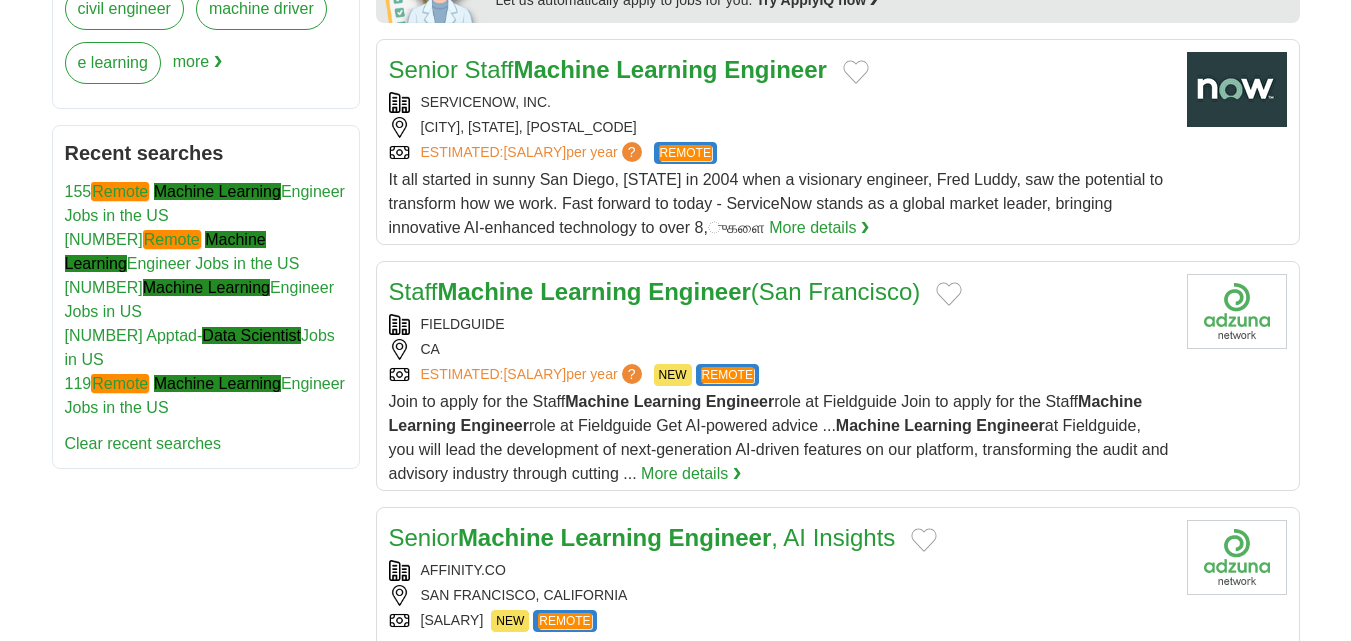 scroll, scrollTop: 1100, scrollLeft: 0, axis: vertical 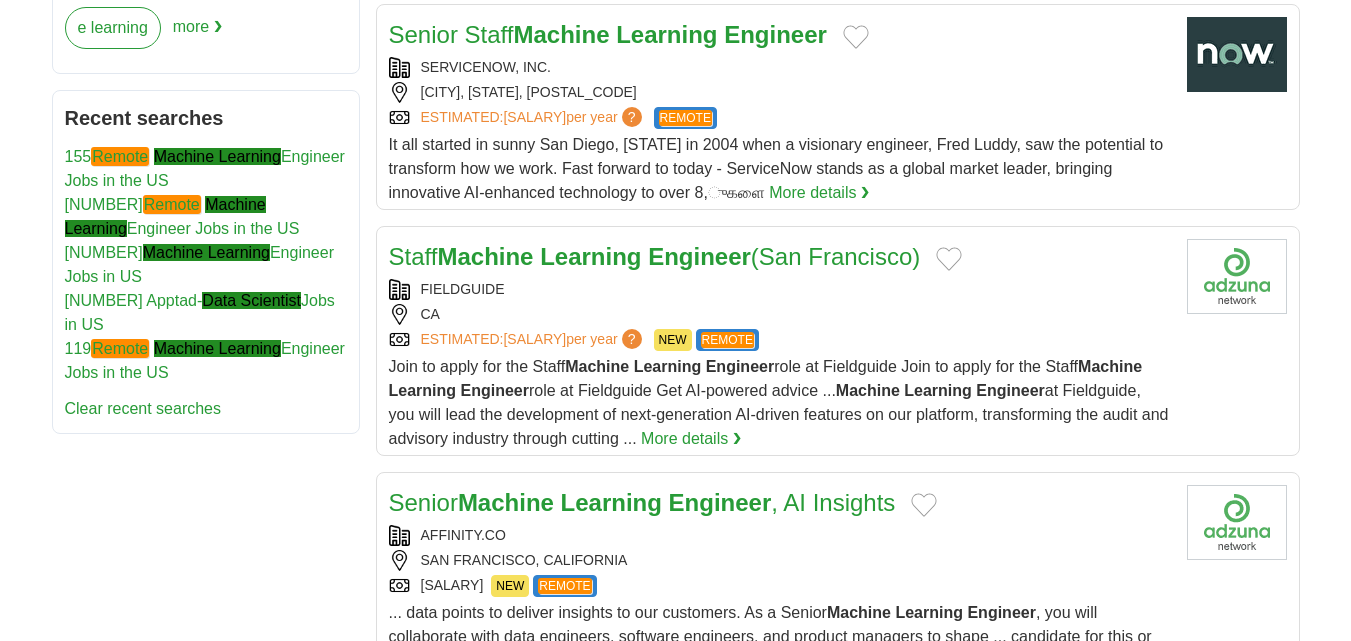 click on "SERVICENOW, INC.
SANTA CLARA, CALIFORNIA, 95054
ESTIMATED:
$111,889
per year
?
REMOTE" at bounding box center (780, 93) 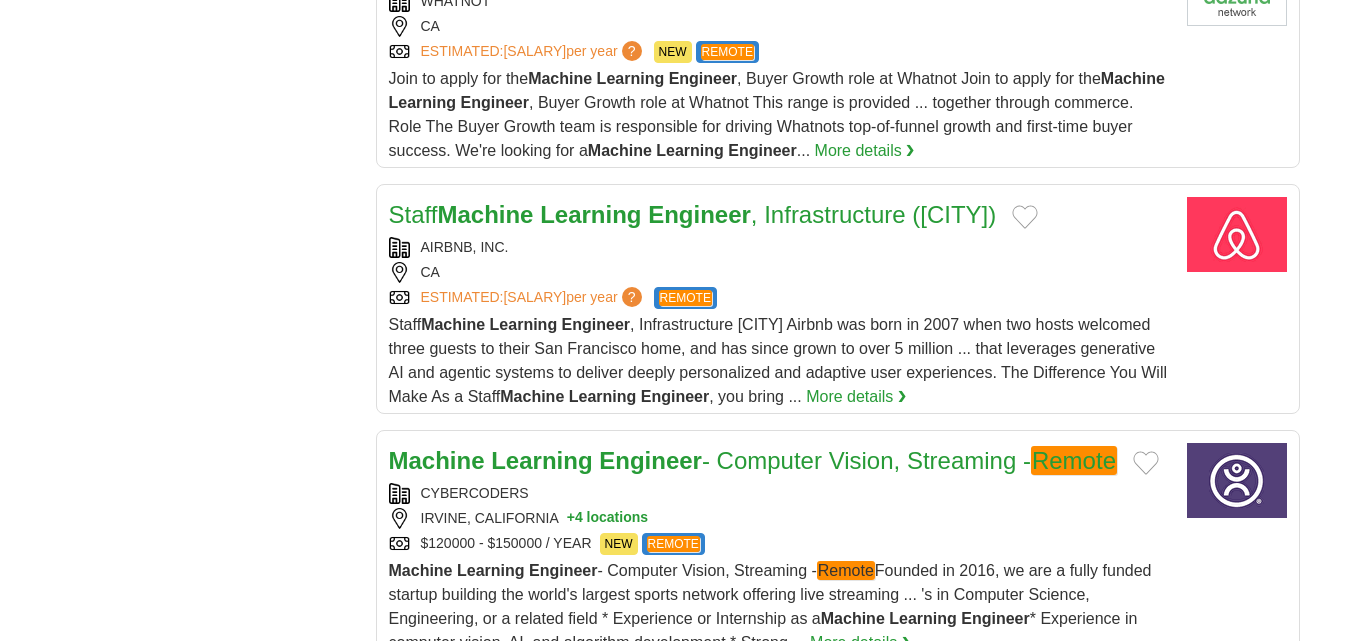 scroll, scrollTop: 2600, scrollLeft: 0, axis: vertical 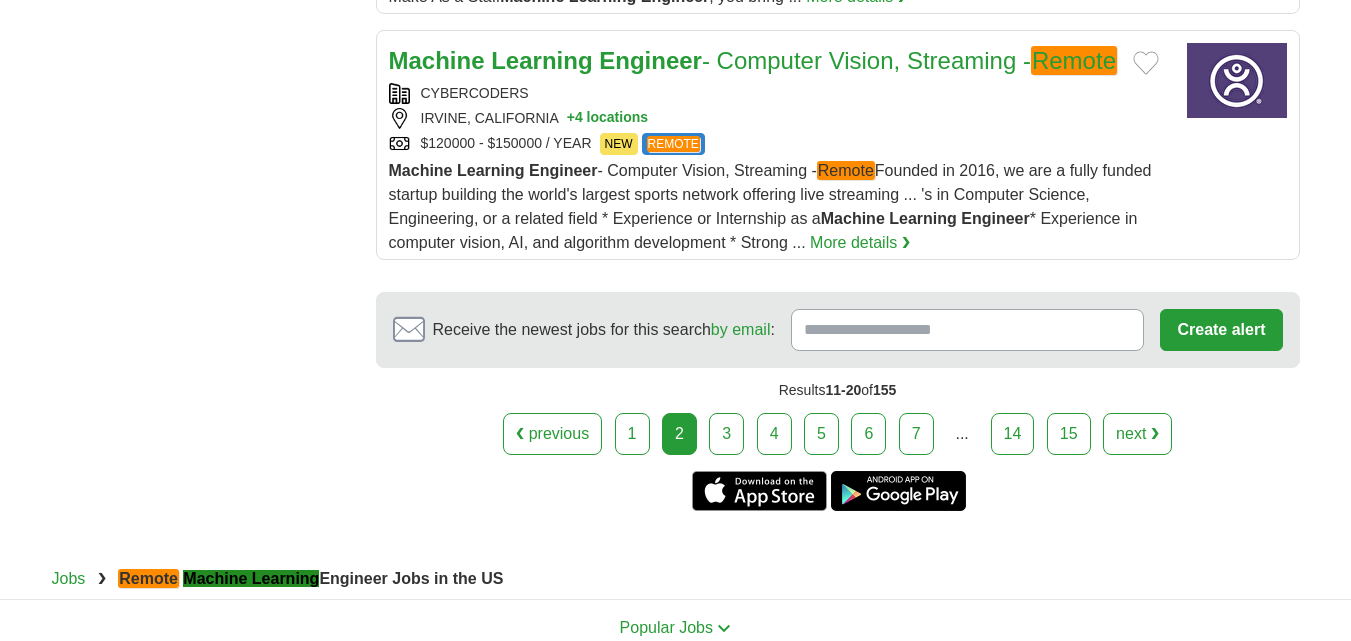 drag, startPoint x: 725, startPoint y: 458, endPoint x: 708, endPoint y: 431, distance: 31.906113 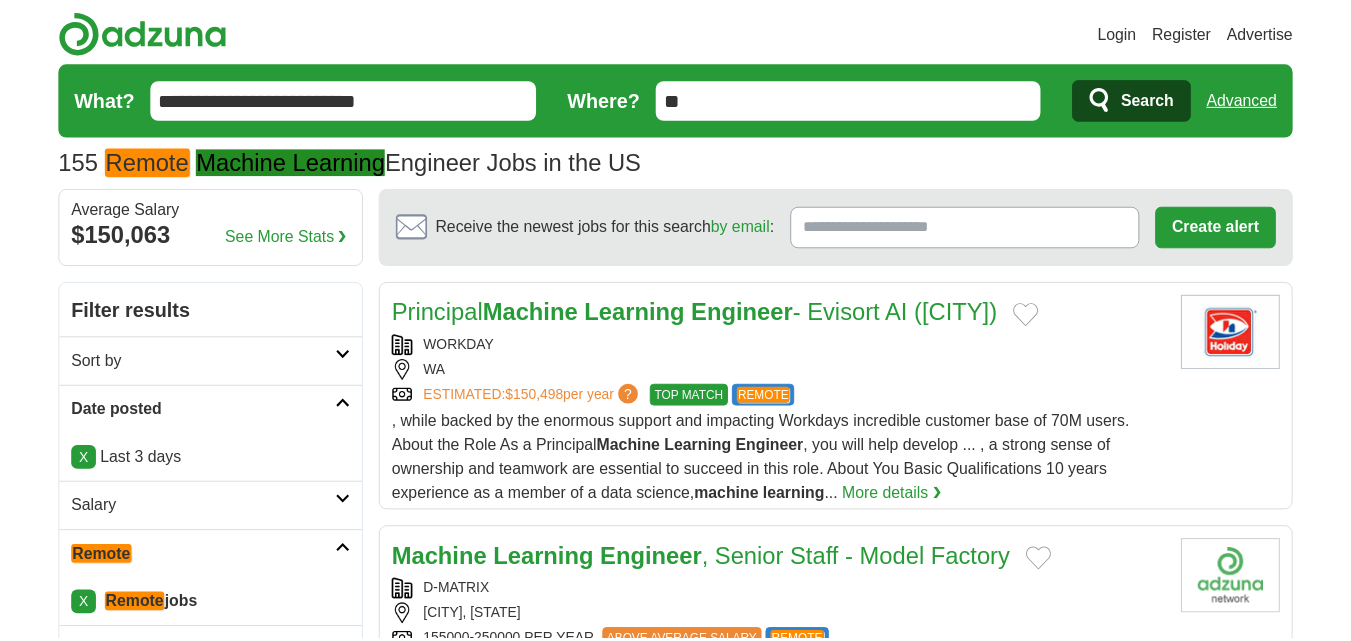 scroll, scrollTop: 1400, scrollLeft: 0, axis: vertical 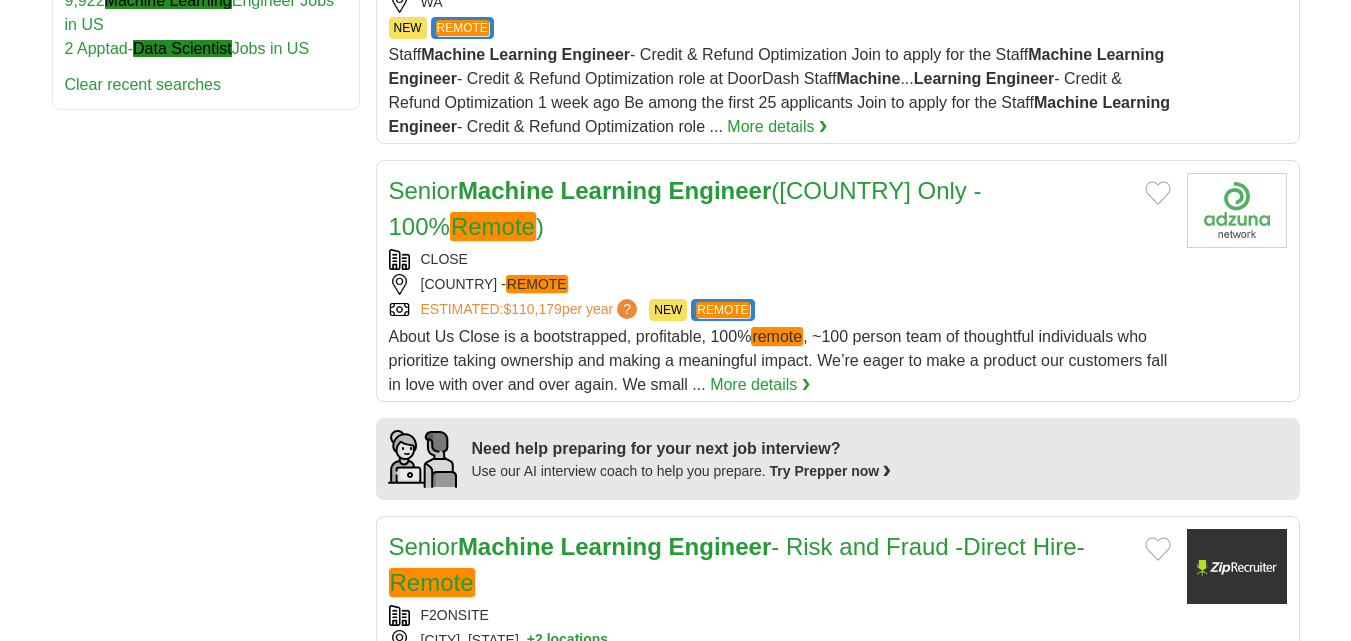 click on "CLOSE" at bounding box center [780, 259] 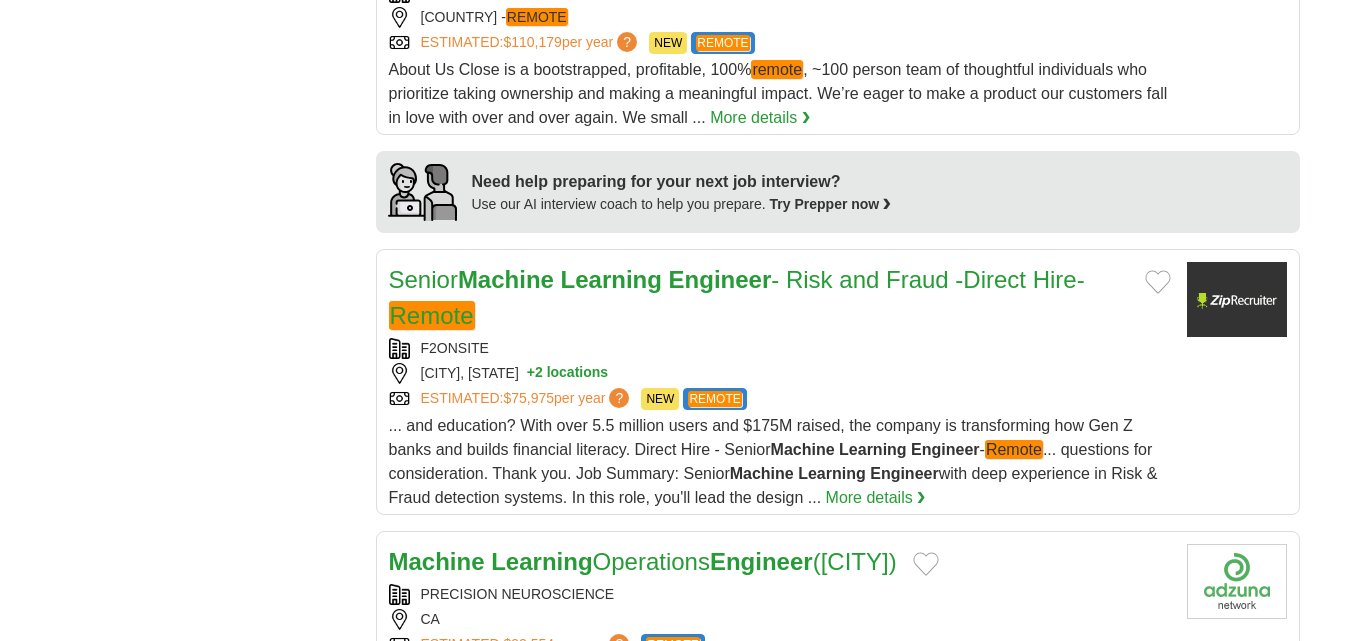 scroll, scrollTop: 1700, scrollLeft: 0, axis: vertical 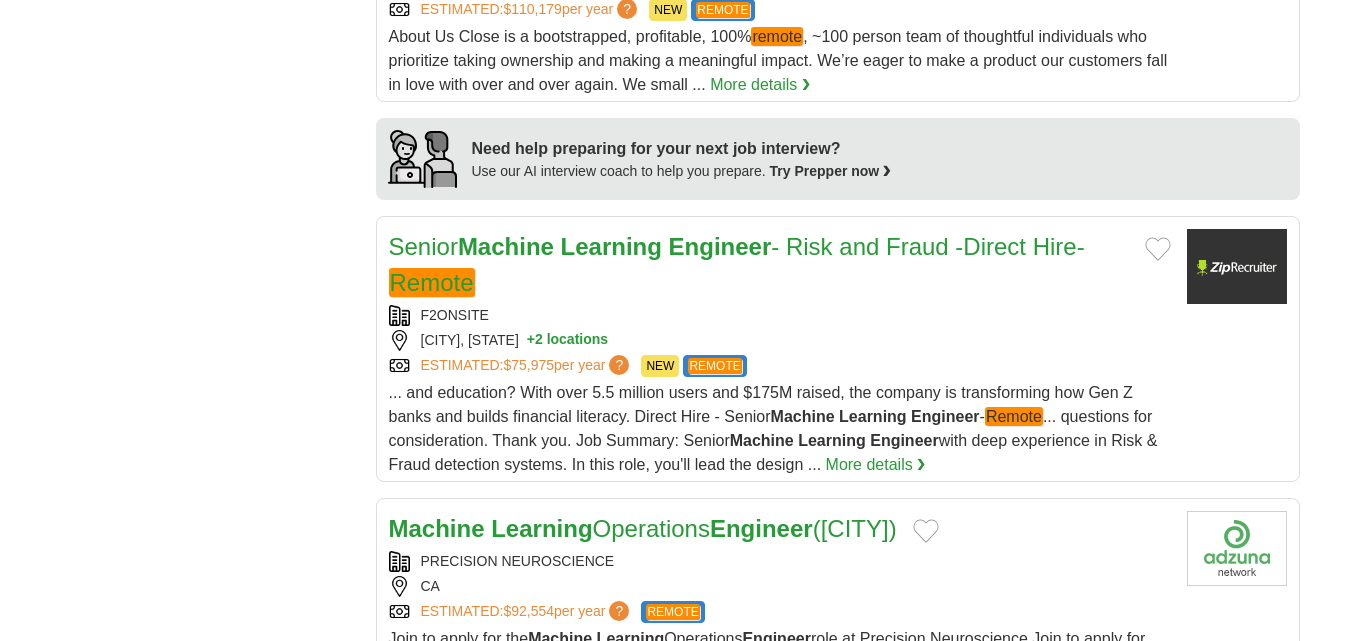 click on "Senior  Machine   Learning   Engineer  - Risk and Fraud -Direct Hire-  Remote" at bounding box center (759, 265) 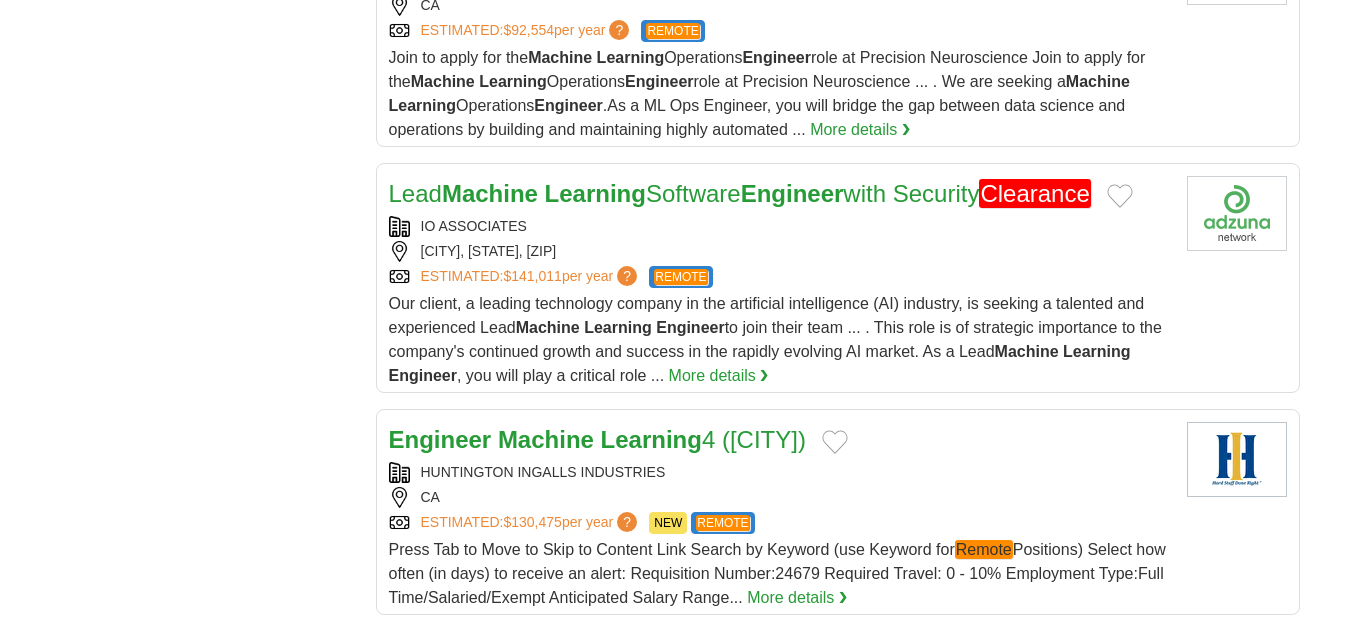 scroll, scrollTop: 2500, scrollLeft: 0, axis: vertical 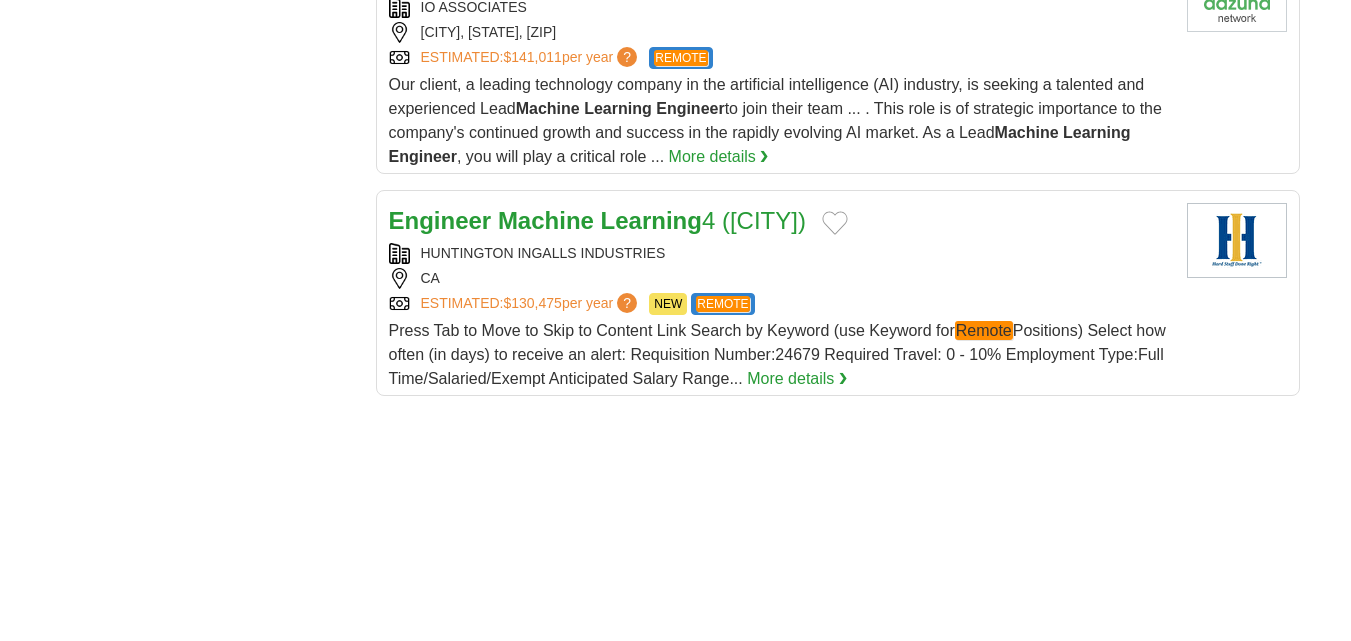 click on "HUNTINGTON INGALLS INDUSTRIES" at bounding box center [780, 253] 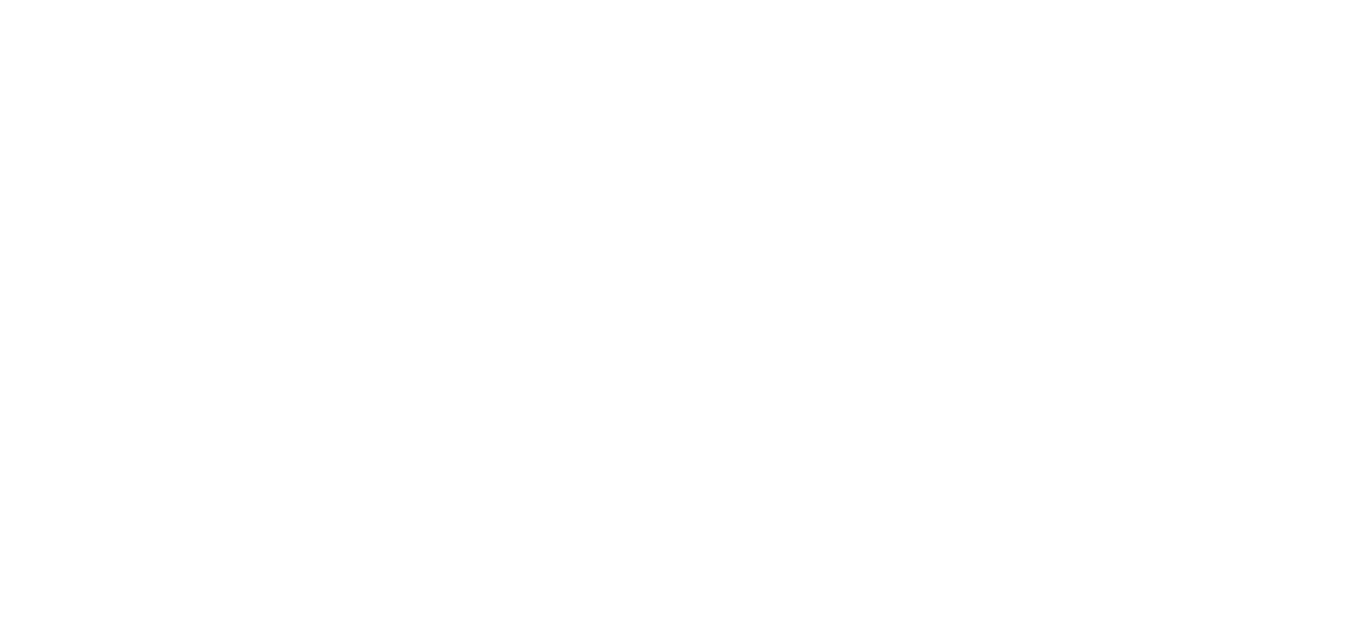scroll, scrollTop: 3600, scrollLeft: 0, axis: vertical 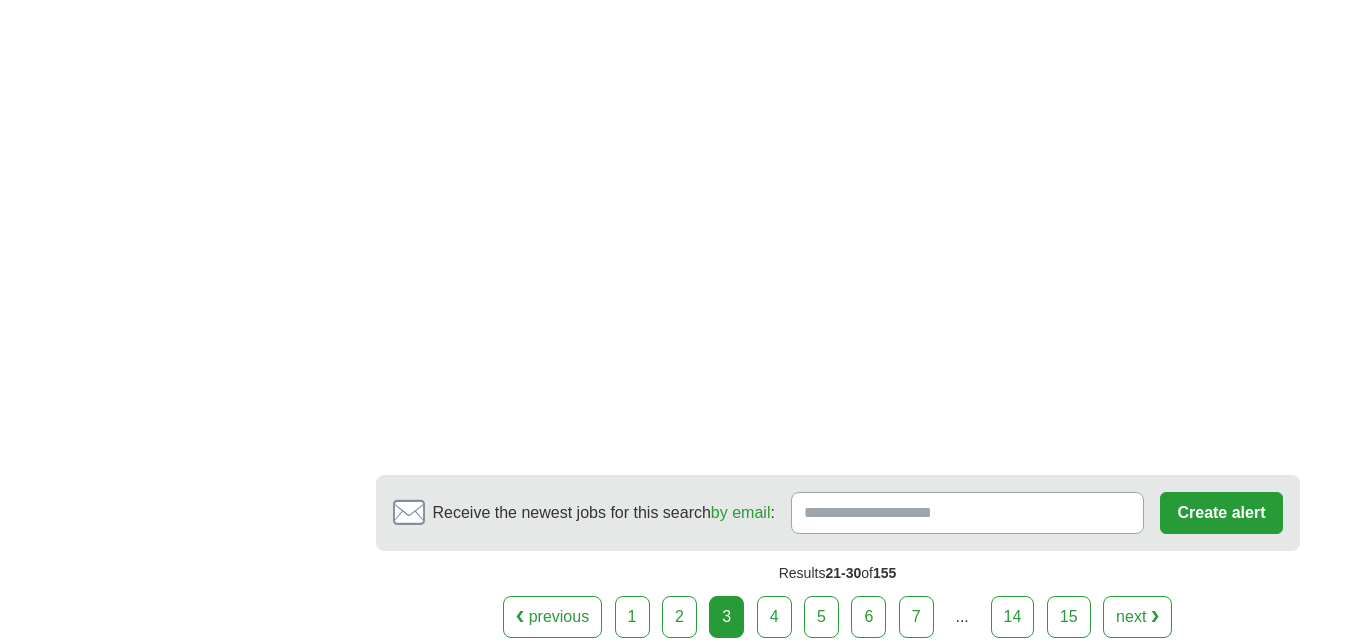click on "4" at bounding box center [774, 617] 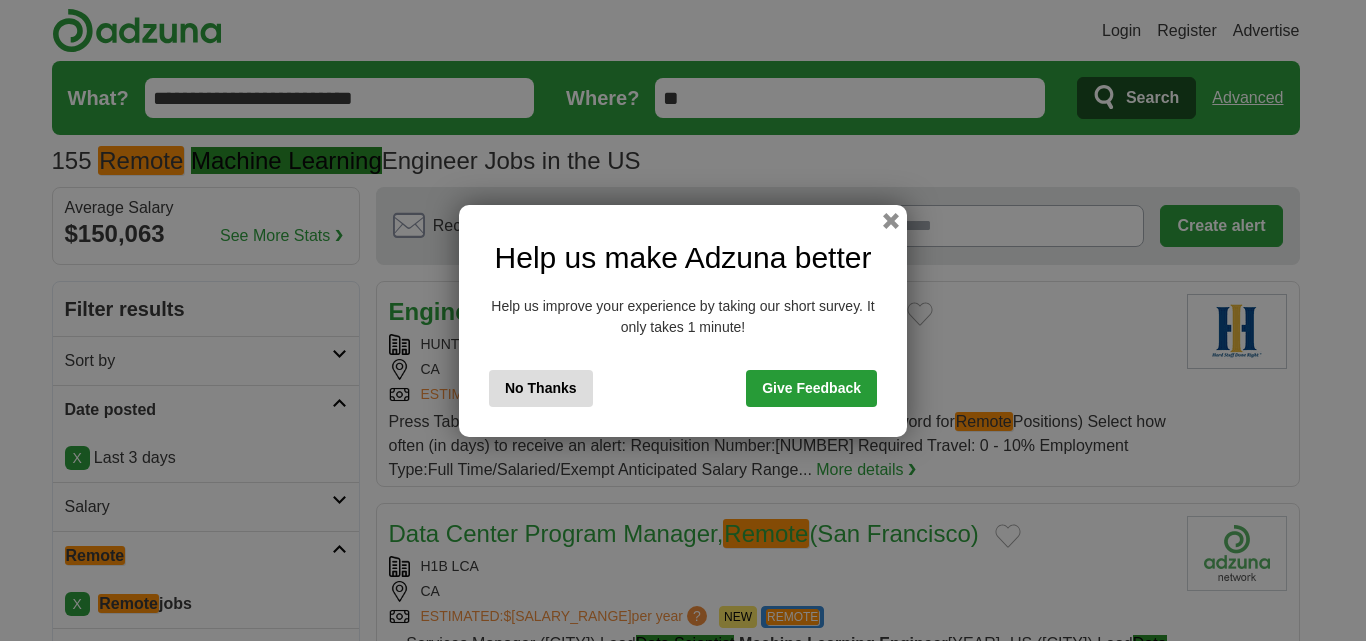scroll, scrollTop: 0, scrollLeft: 0, axis: both 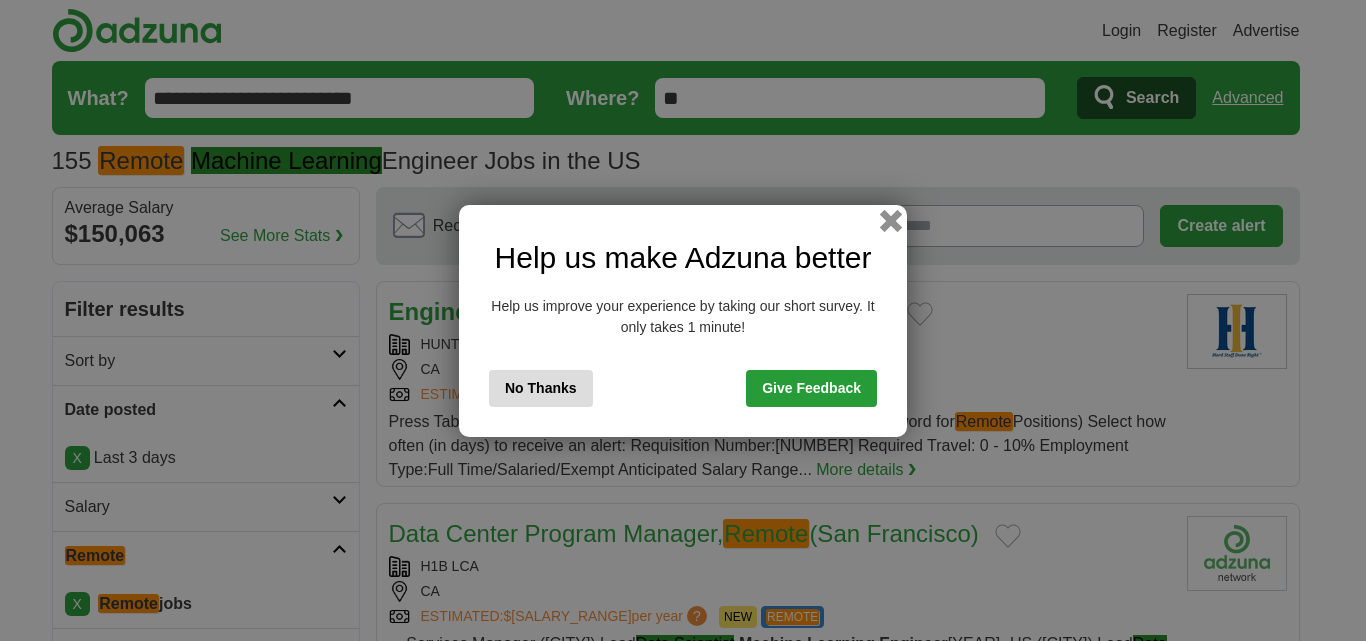 click at bounding box center [891, 220] 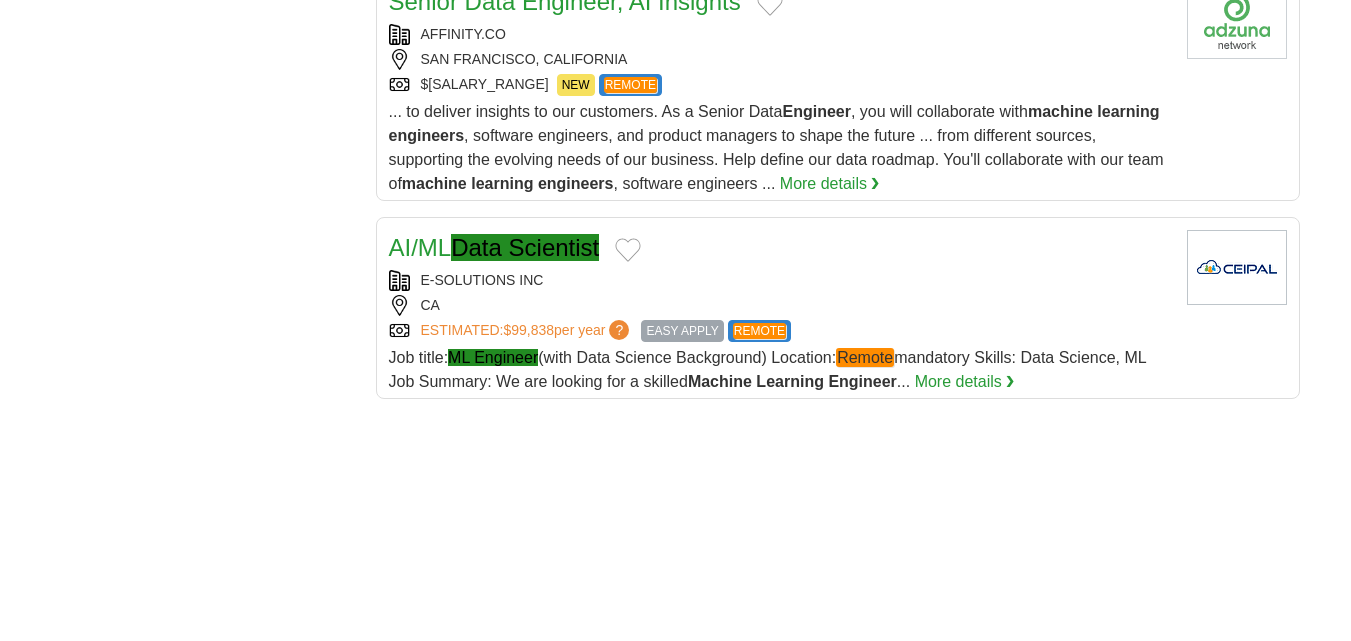 scroll, scrollTop: 2400, scrollLeft: 0, axis: vertical 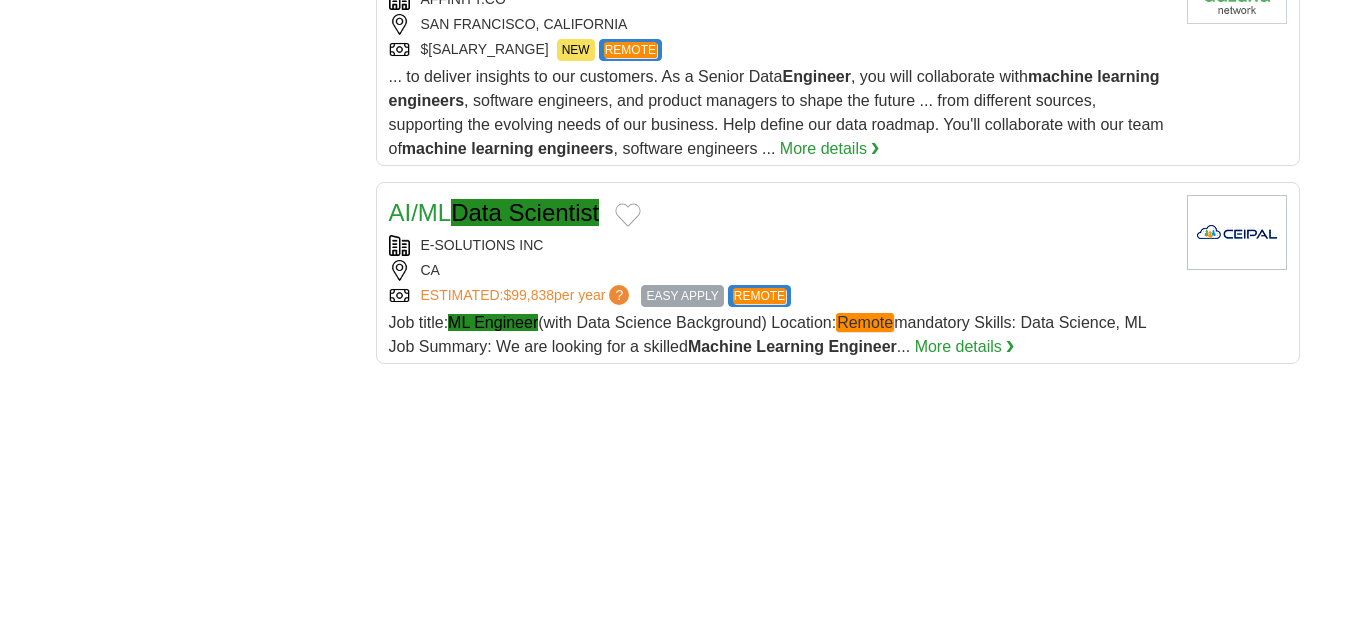click on "E-SOLUTIONS INC" at bounding box center [780, 245] 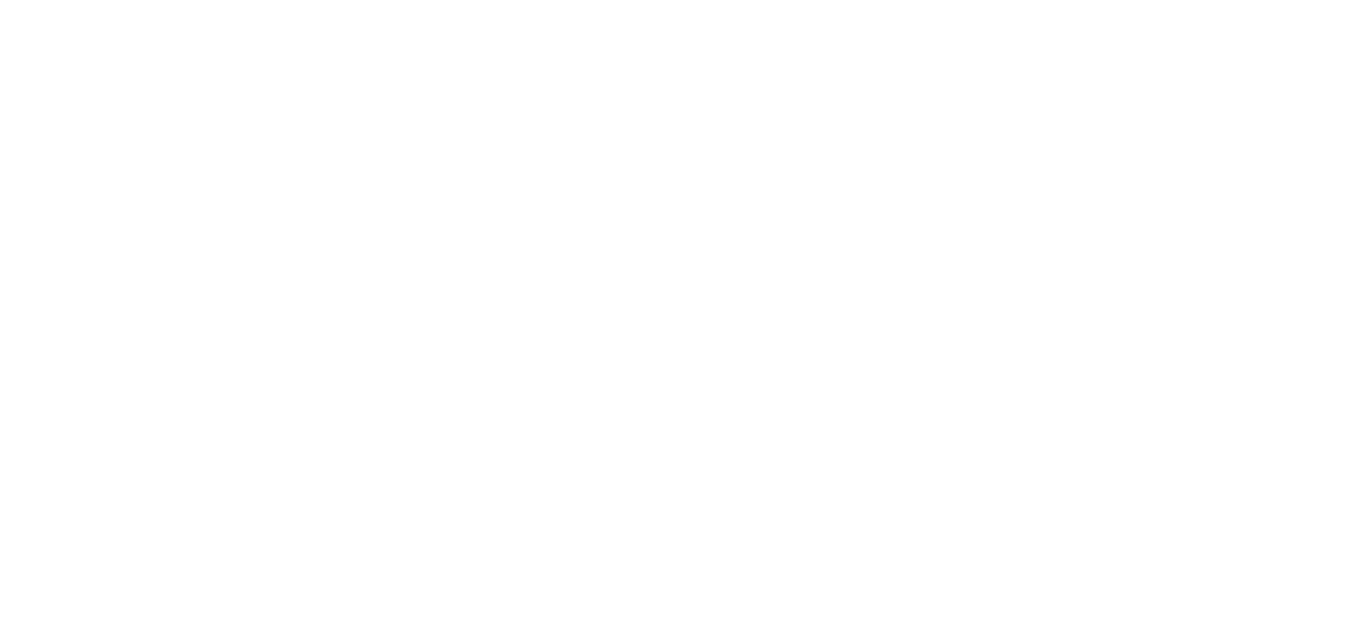scroll, scrollTop: 3600, scrollLeft: 0, axis: vertical 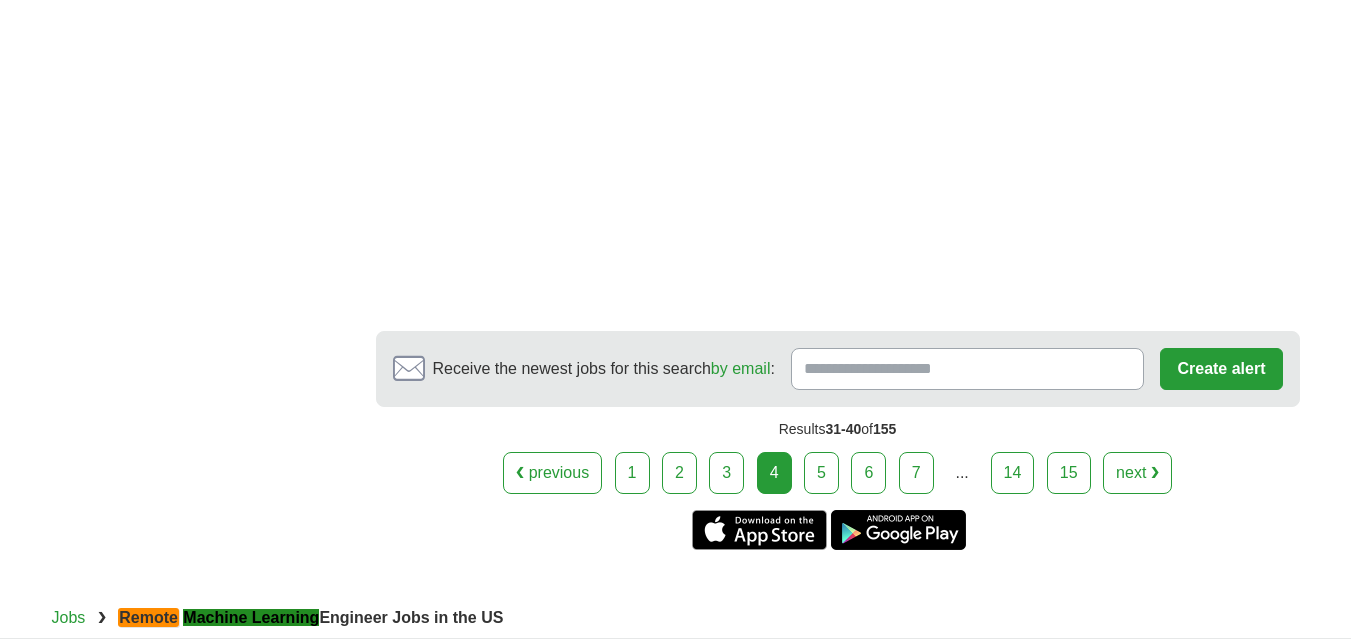 click on "5" at bounding box center (821, 473) 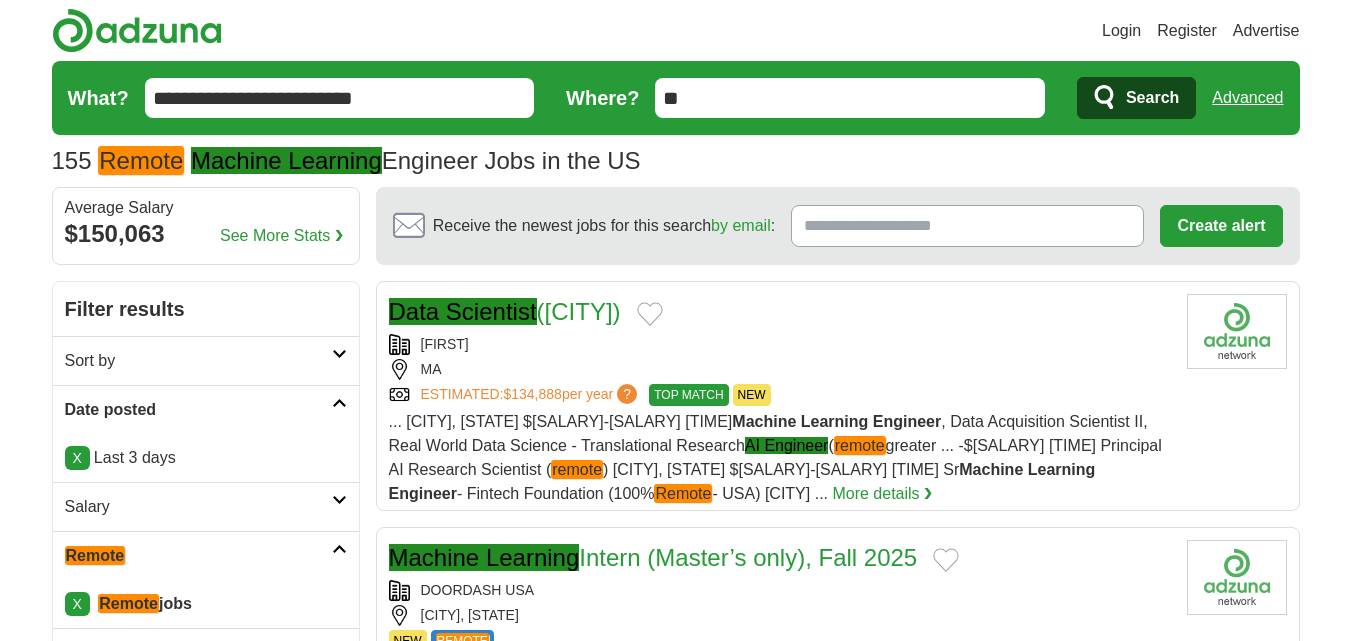 scroll, scrollTop: 0, scrollLeft: 0, axis: both 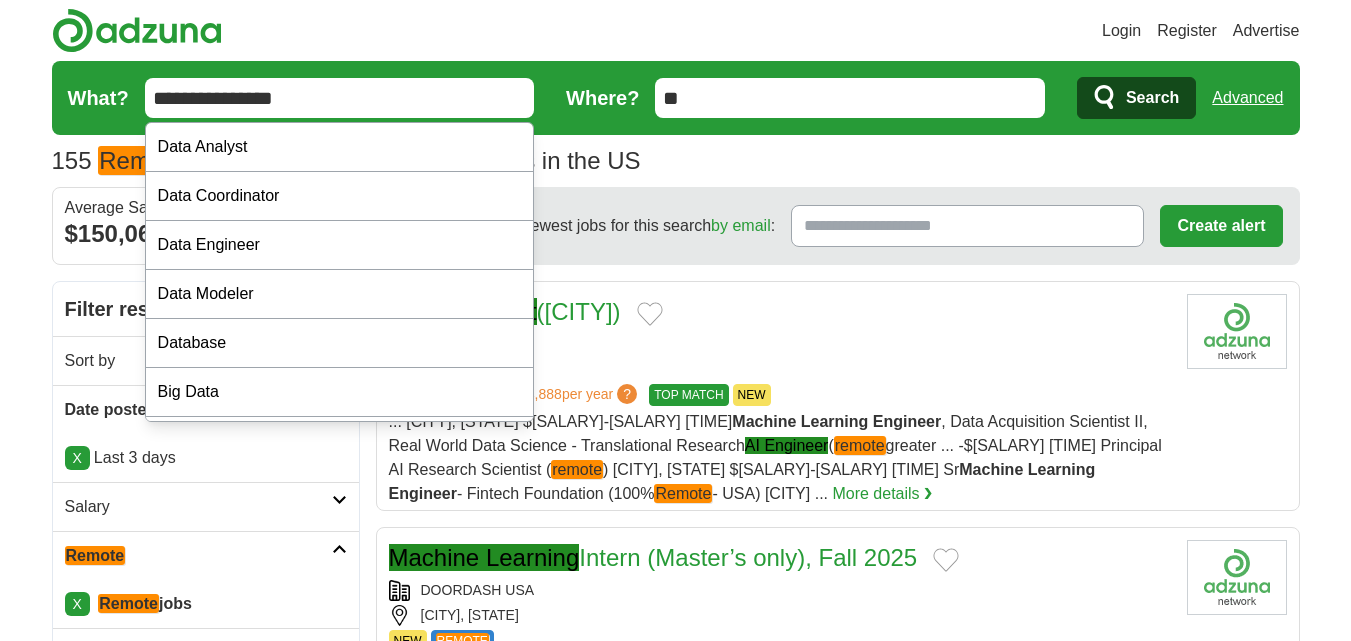 type on "**********" 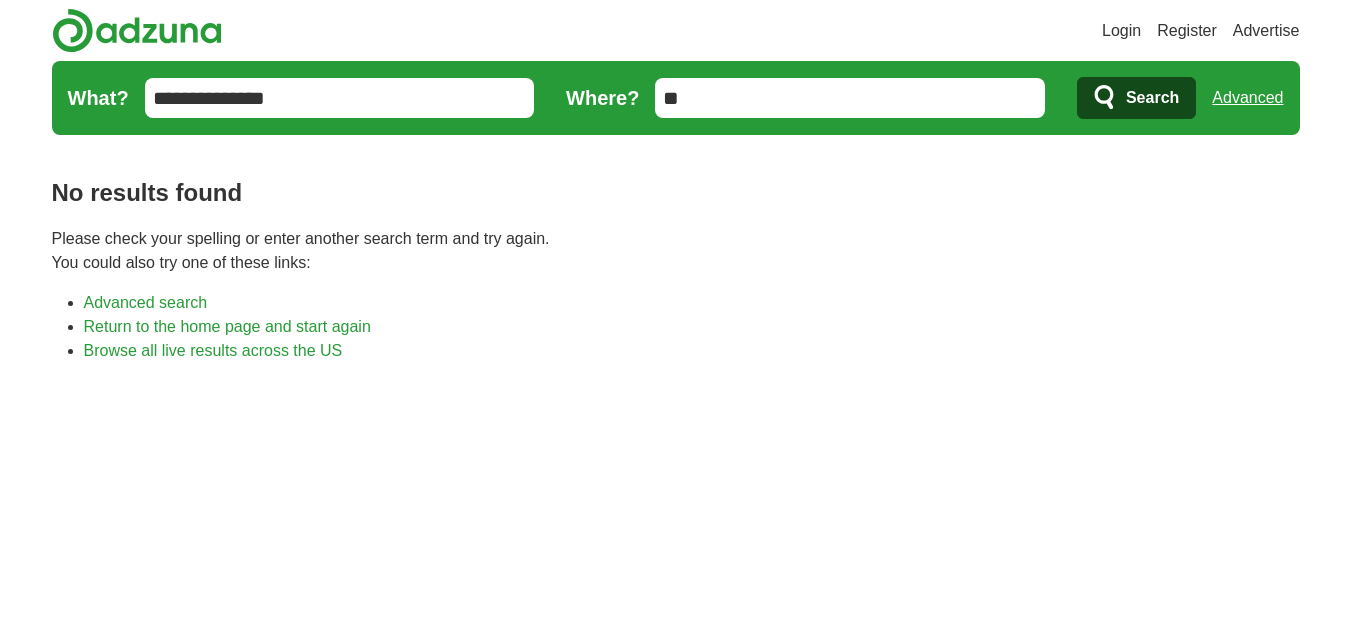 scroll, scrollTop: 0, scrollLeft: 0, axis: both 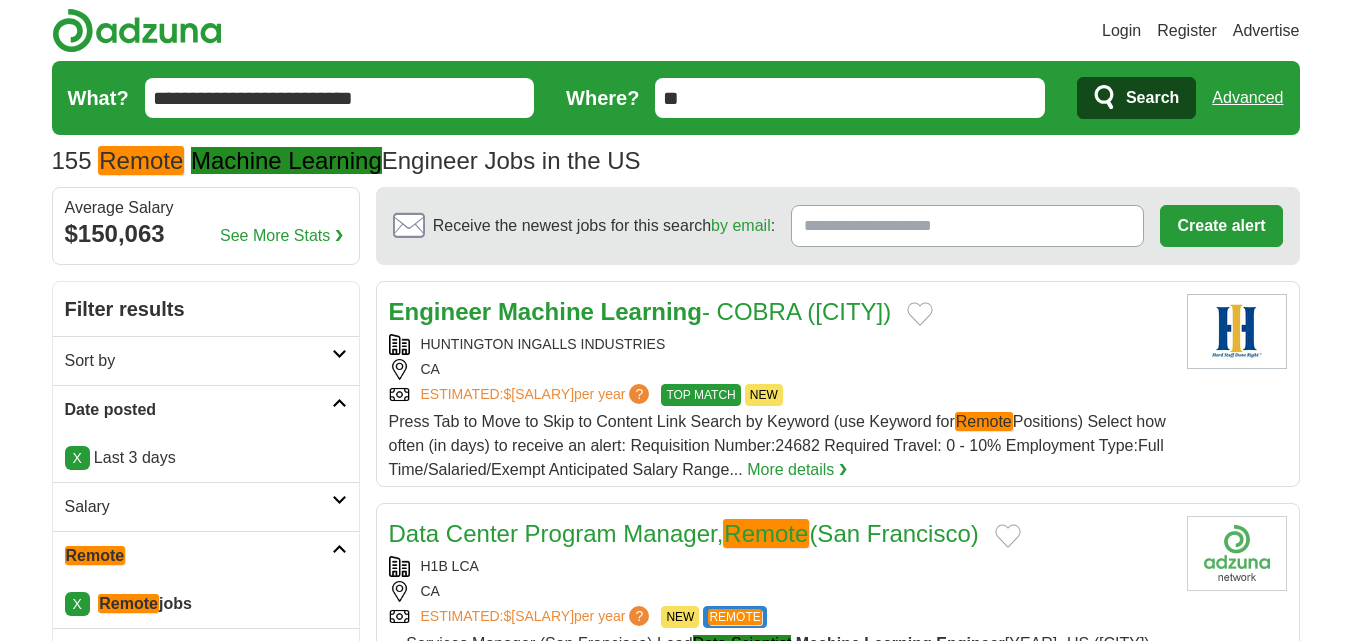 click on "**********" at bounding box center [340, 98] 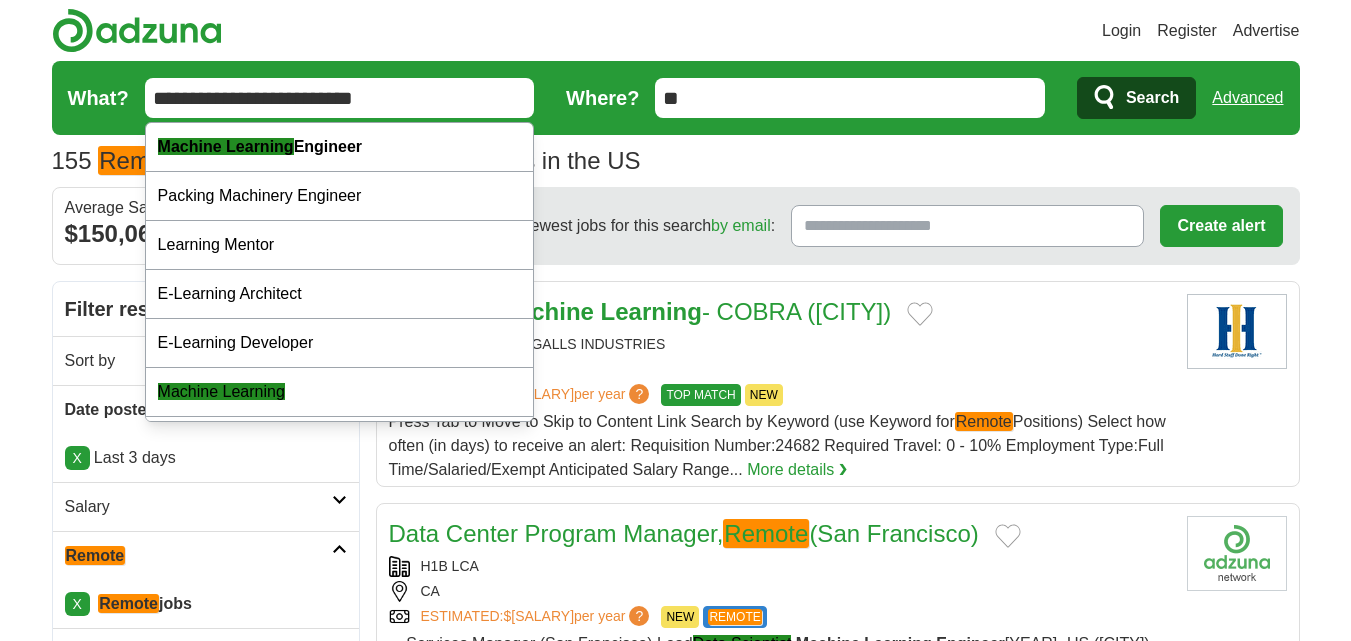 click on "**********" at bounding box center (340, 98) 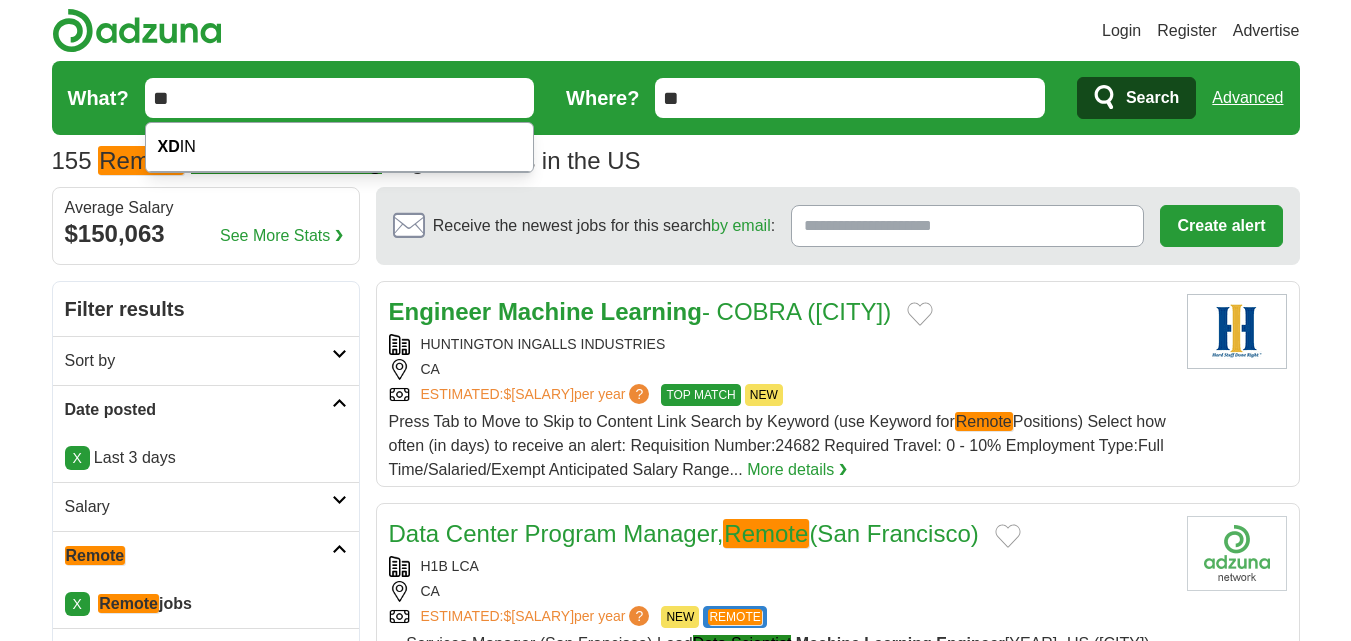 type on "*" 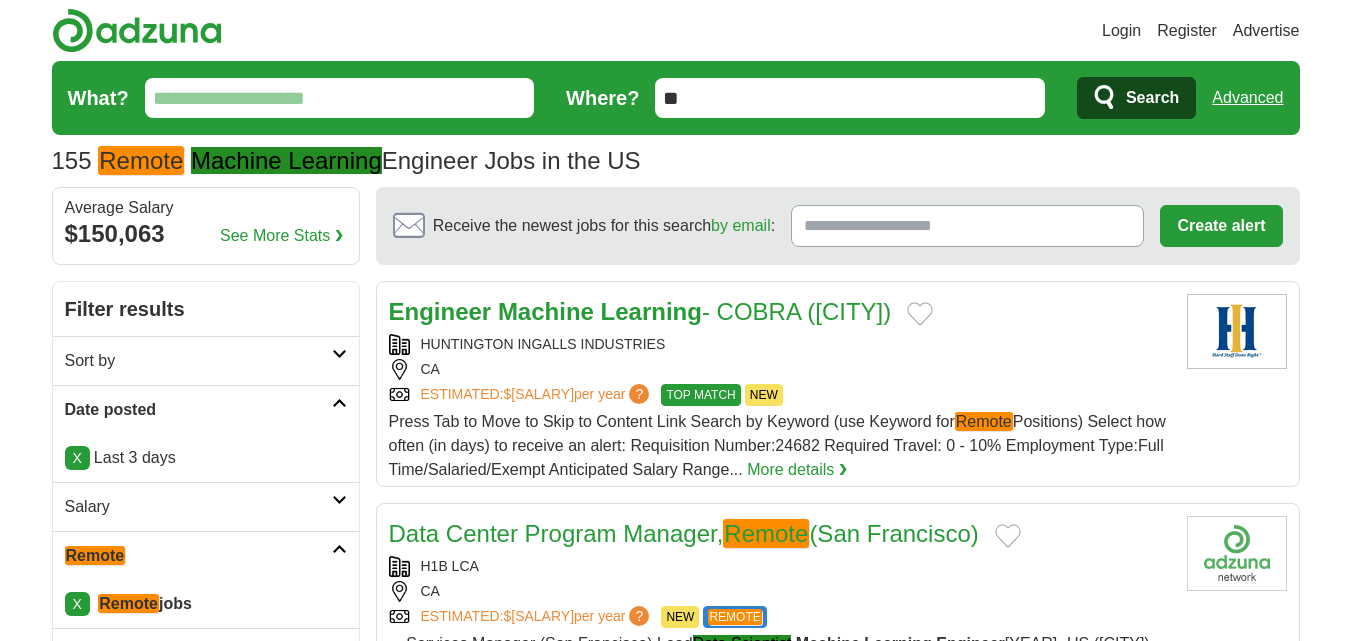 type on "*" 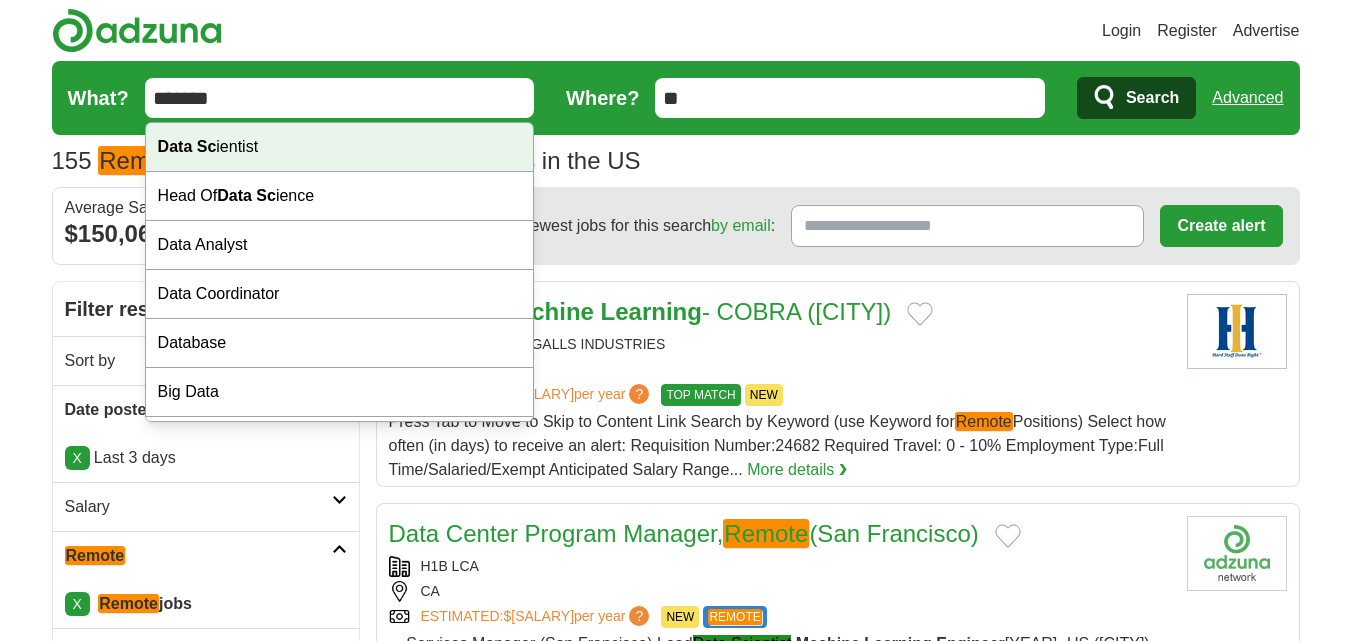 click on "Data Sc ientist" at bounding box center [340, 147] 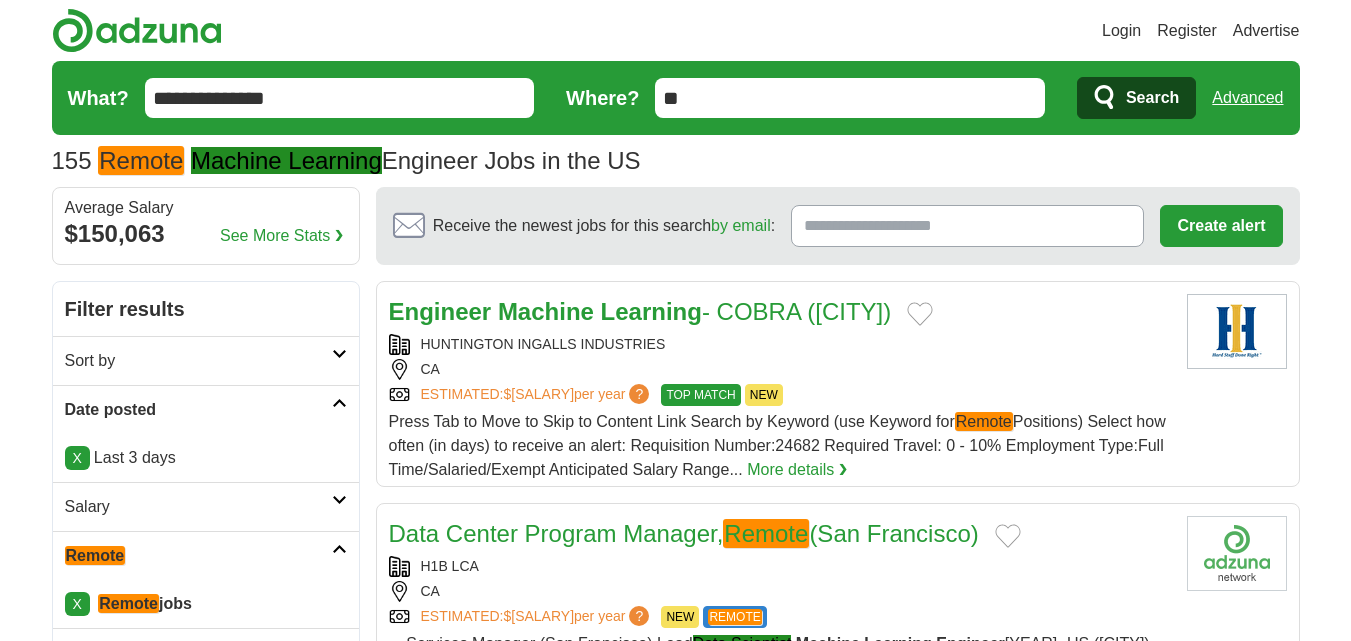 click on "Search" at bounding box center [1152, 98] 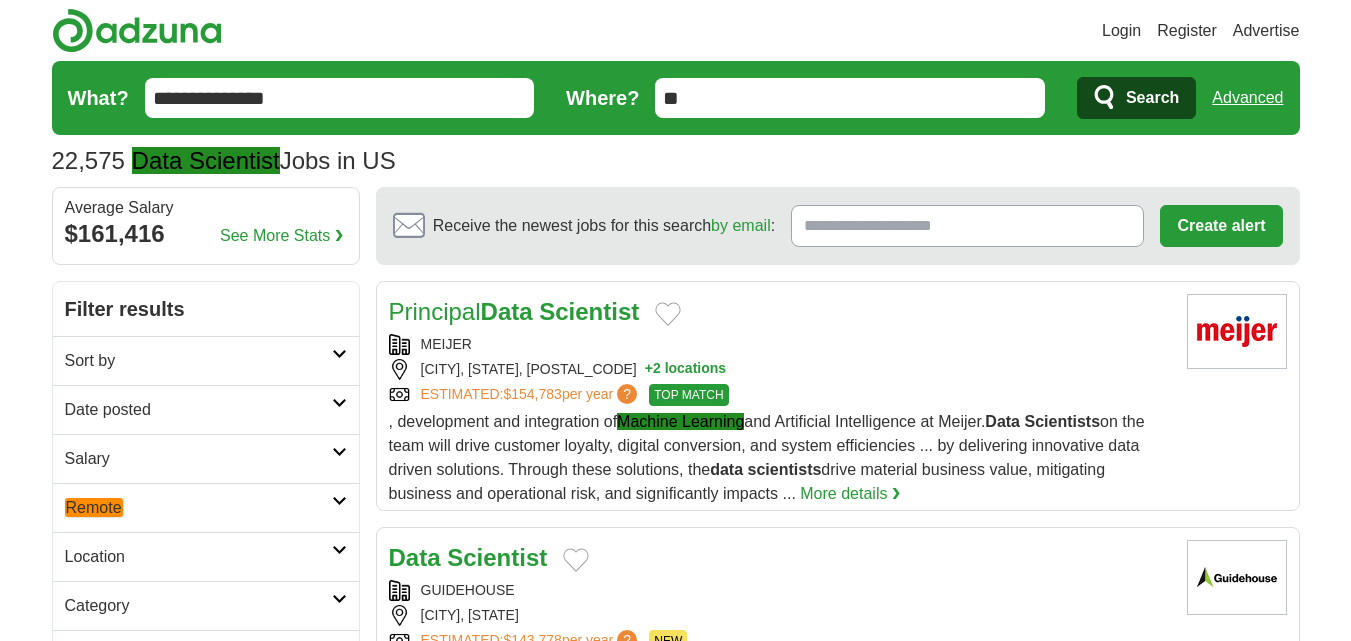 scroll, scrollTop: 0, scrollLeft: 0, axis: both 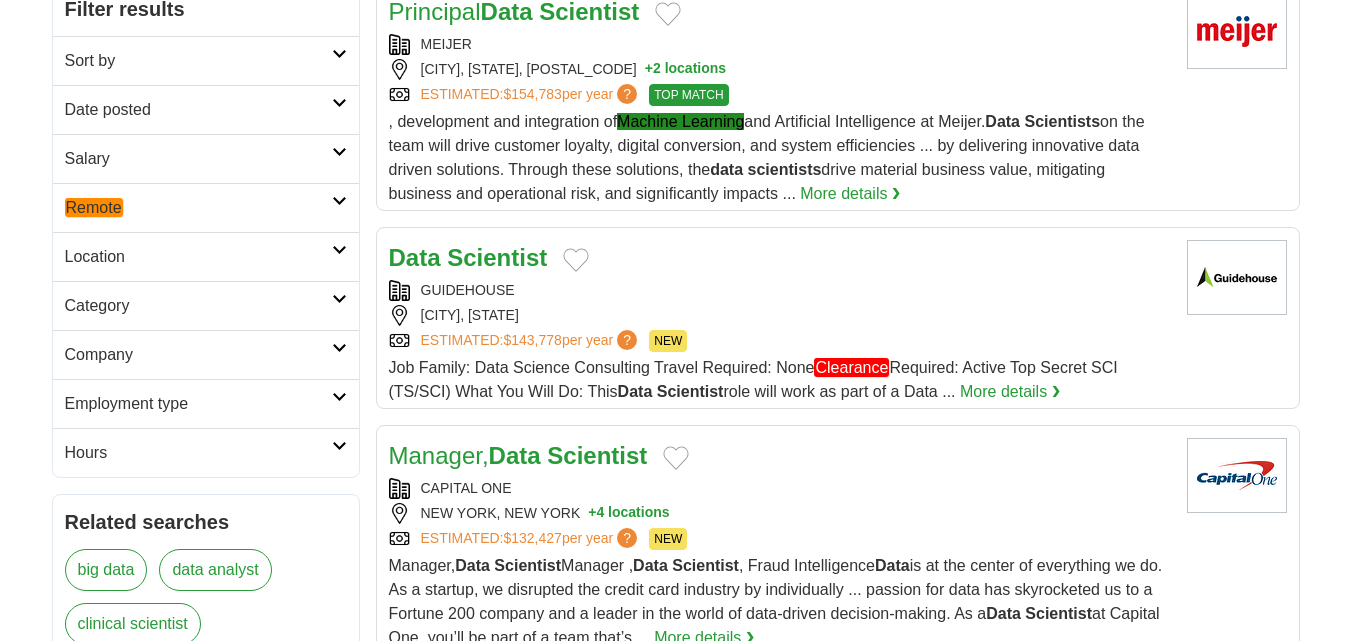 click on "Date posted" at bounding box center (206, 109) 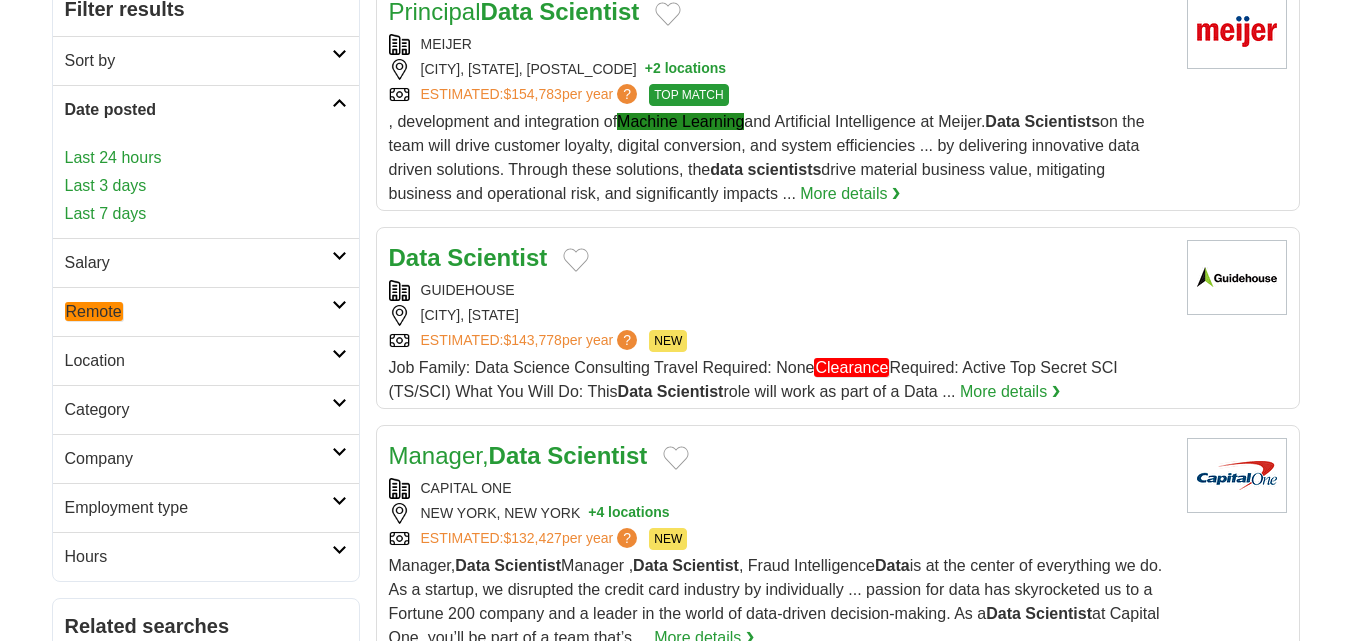click on "Last 3 days" at bounding box center [206, 186] 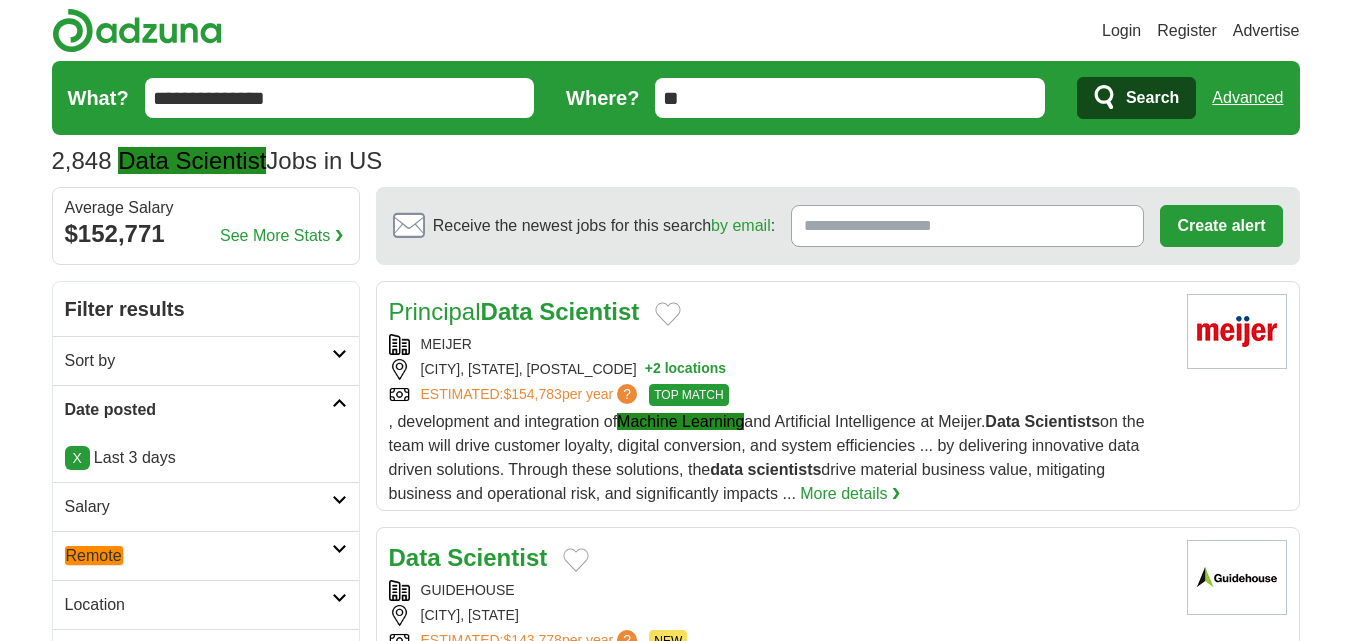 scroll, scrollTop: 0, scrollLeft: 0, axis: both 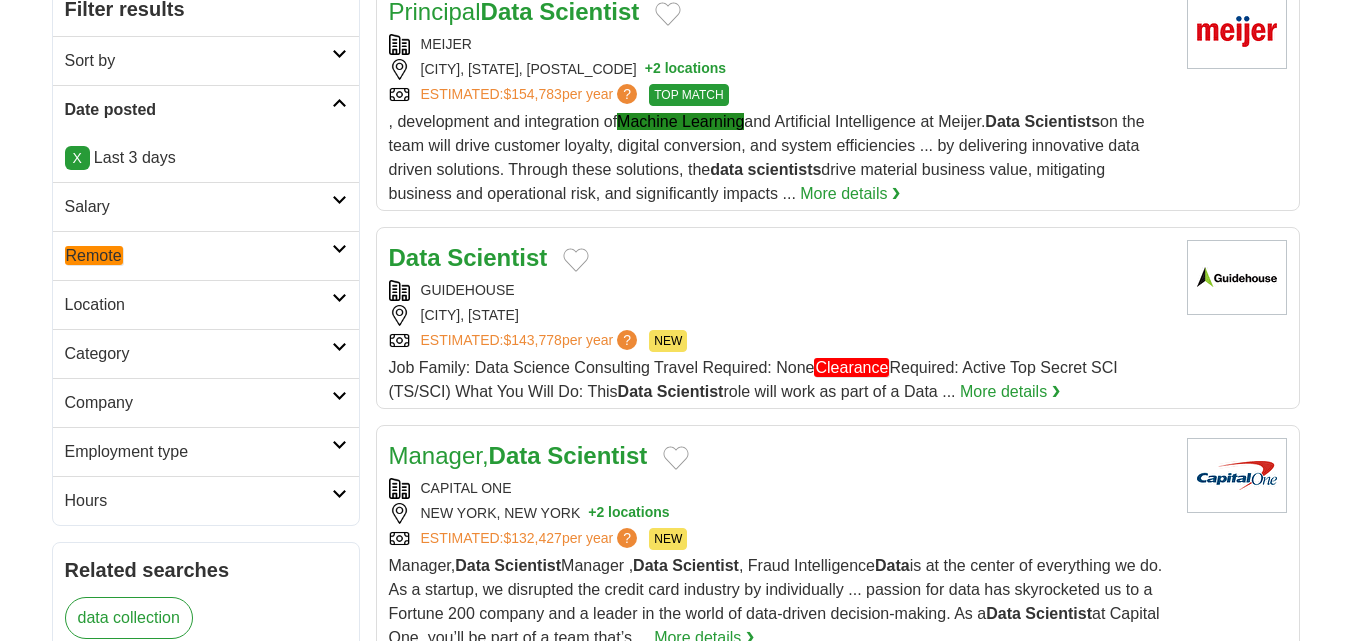 click on "Remote" at bounding box center [198, 256] 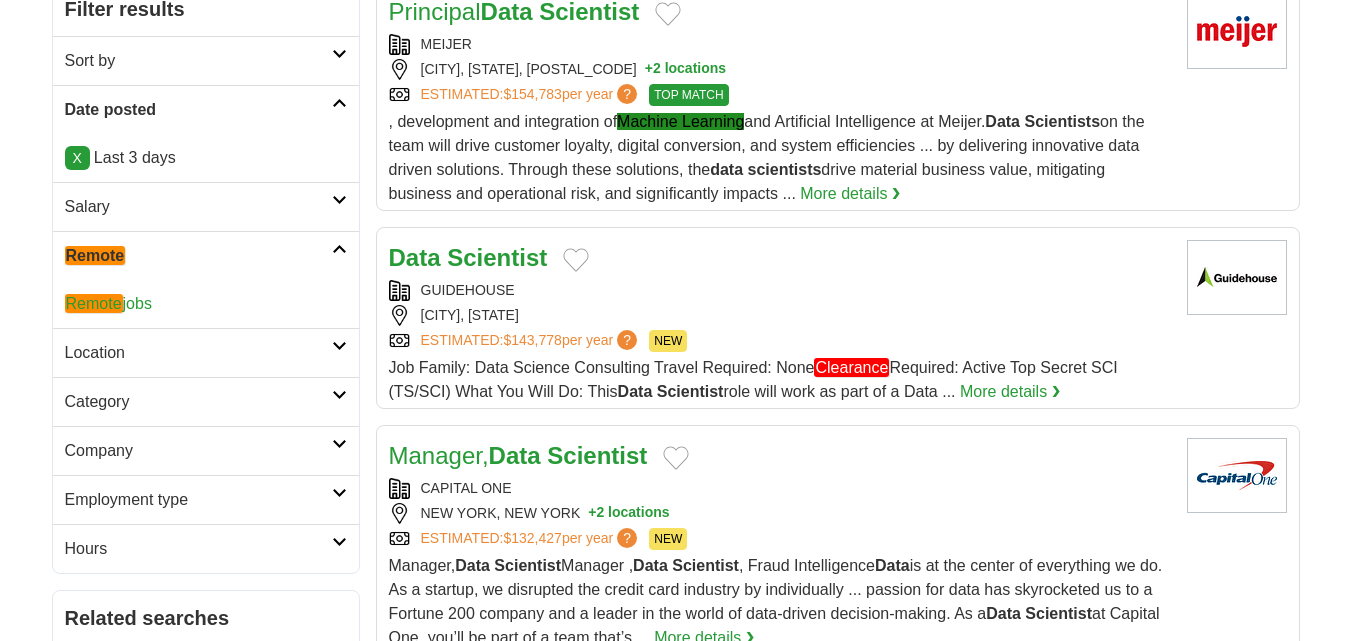 click on "Remote" 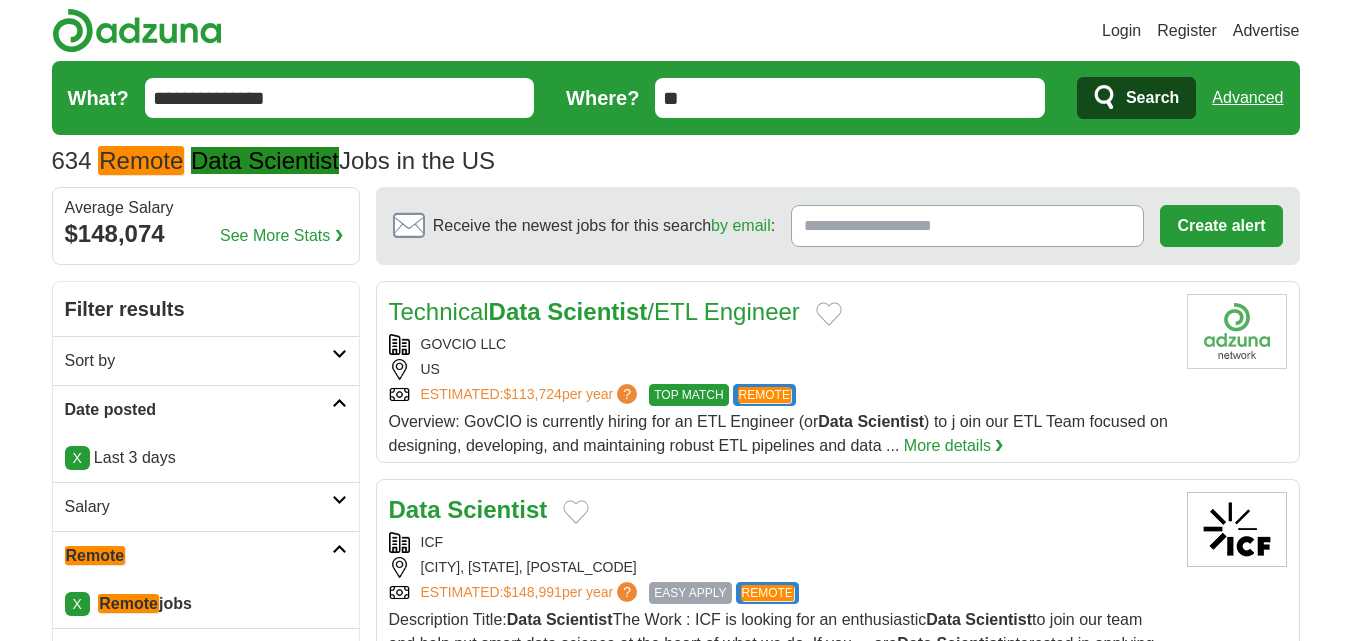 scroll, scrollTop: 0, scrollLeft: 0, axis: both 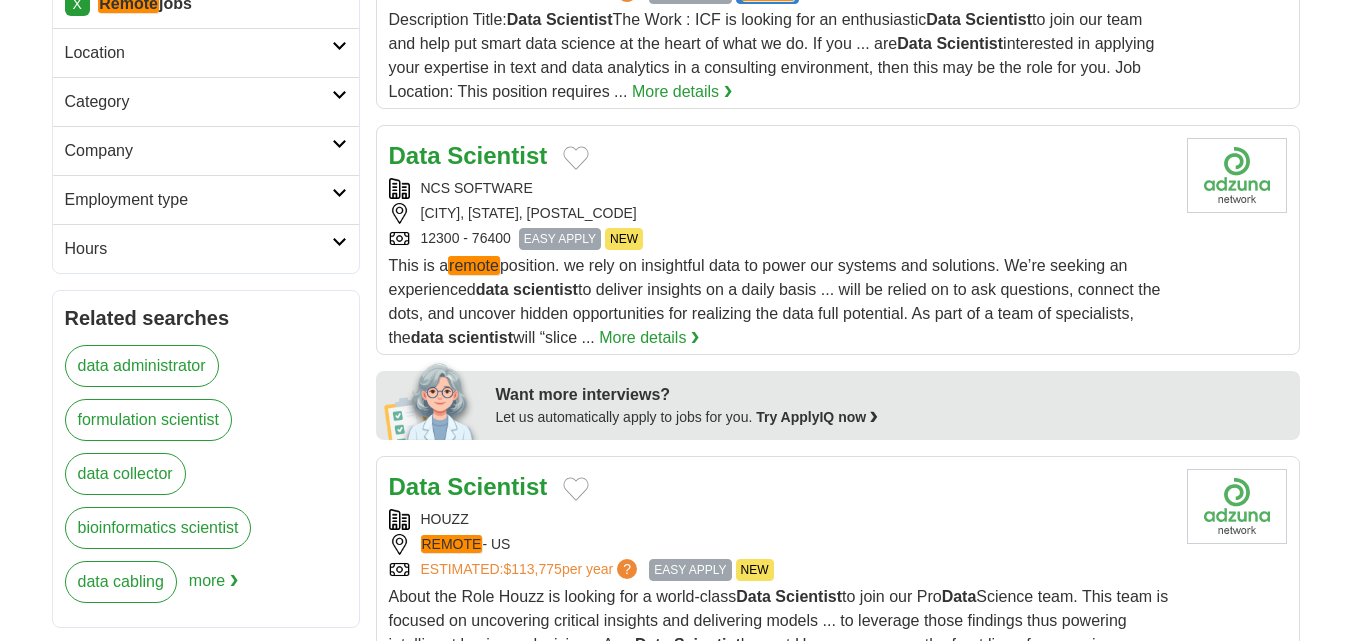click on "NCS SOFTWARE" at bounding box center [780, 188] 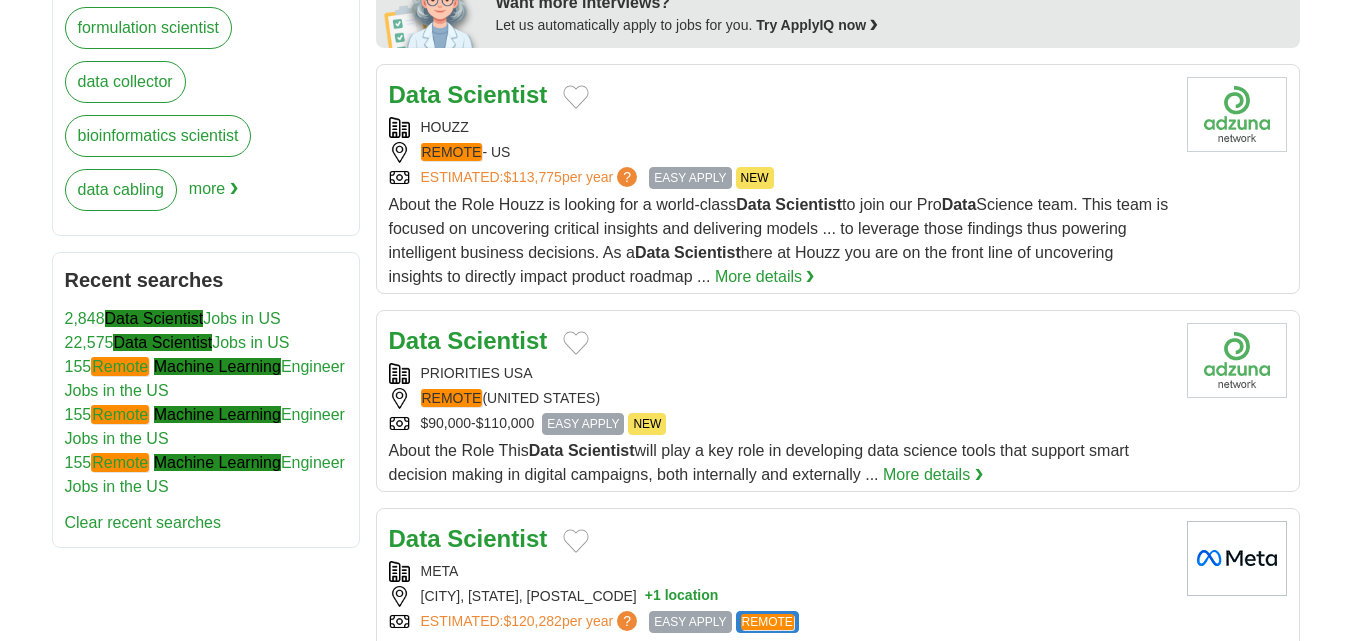 scroll, scrollTop: 1000, scrollLeft: 0, axis: vertical 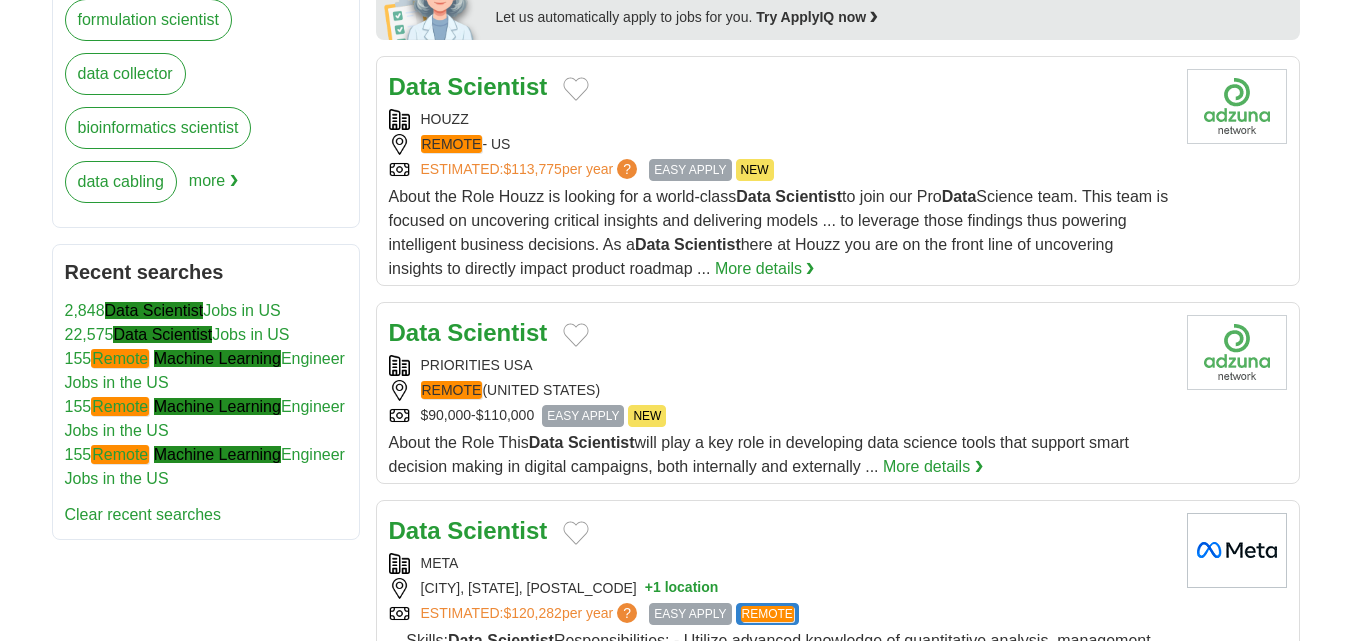 click on "Data   Scientist" at bounding box center [780, 333] 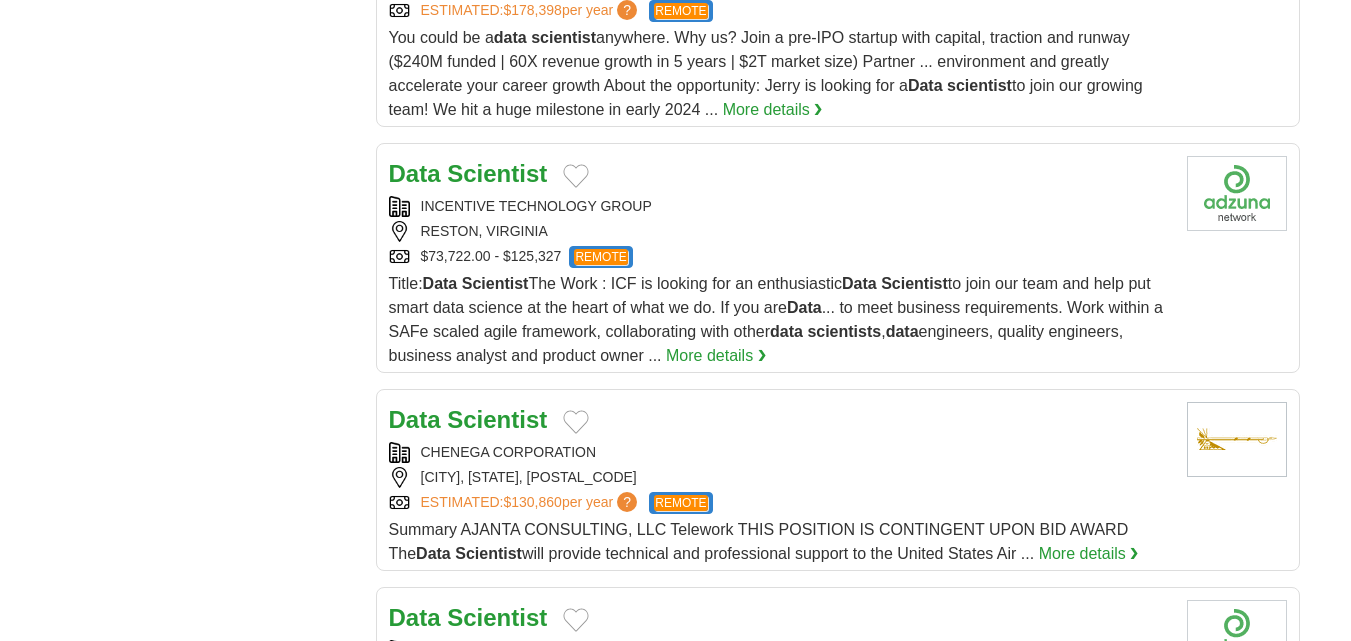 scroll, scrollTop: 1900, scrollLeft: 0, axis: vertical 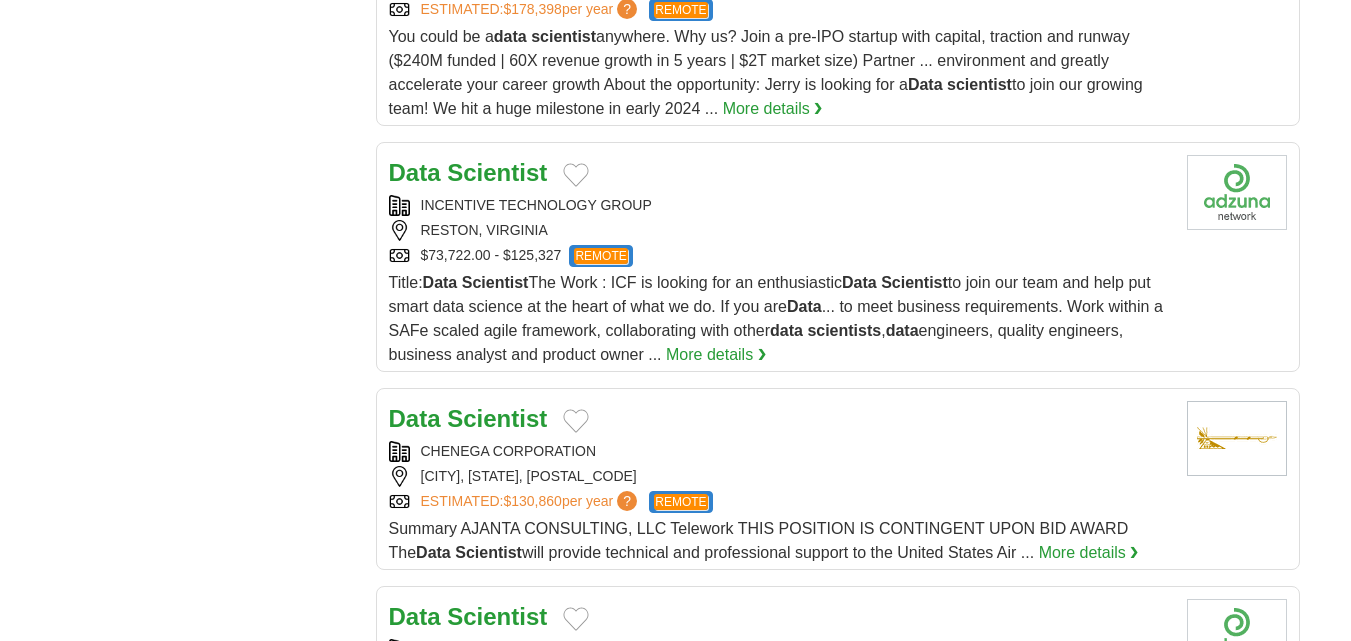 click on "RESTON, VIRGINIA" at bounding box center (780, 230) 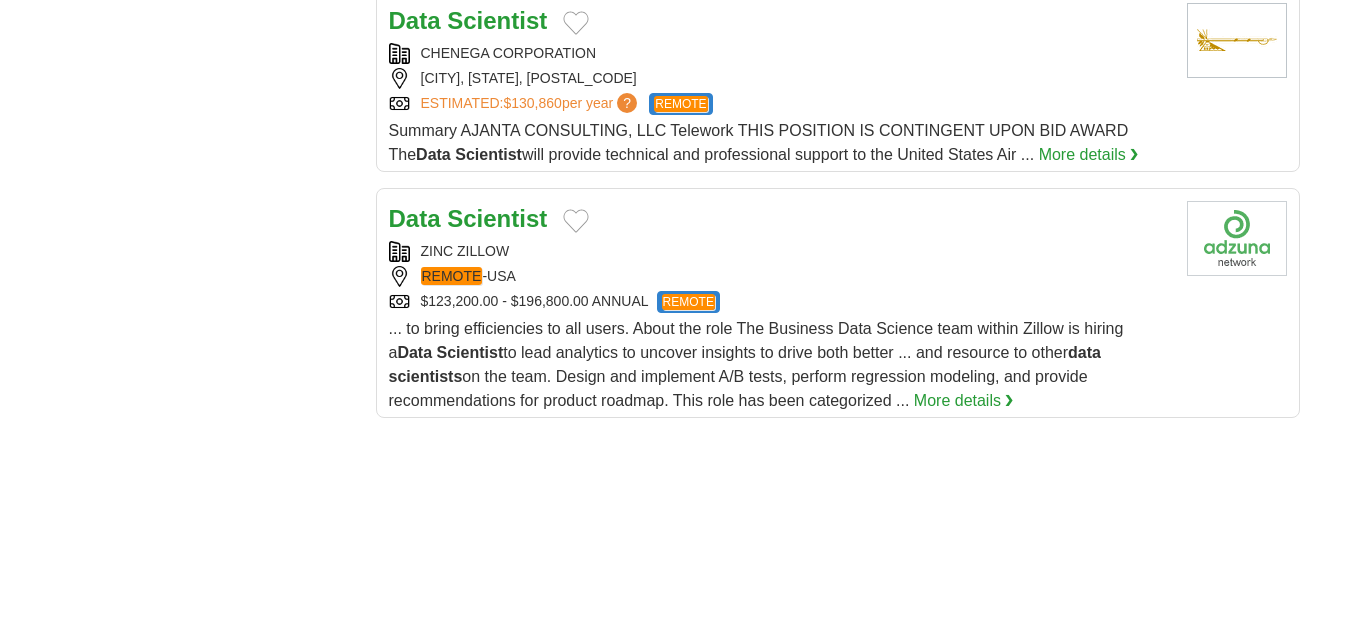scroll, scrollTop: 2300, scrollLeft: 0, axis: vertical 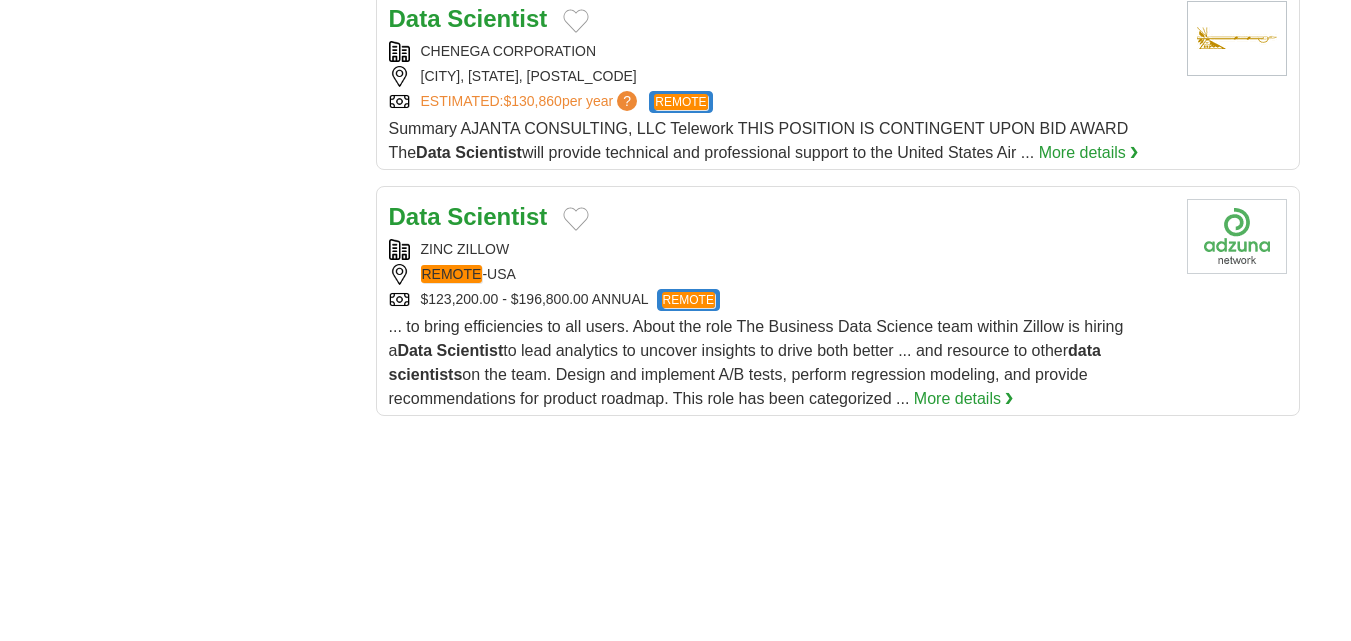 click on "Data   Scientist
ZINC ZILLOW
REMOTE -USA
$123,200.00 - $196,800.00 ANNUAL
REMOTE
REMOTE
...  to bring efficiencies to all users. About the role The Business Data Science team within Zillow is hiring a  Data   Scientist  to lead analytics to uncover insights to drive both better ...  and resource to other  data   scientists
More details ❯
more locations:" at bounding box center (780, 305) 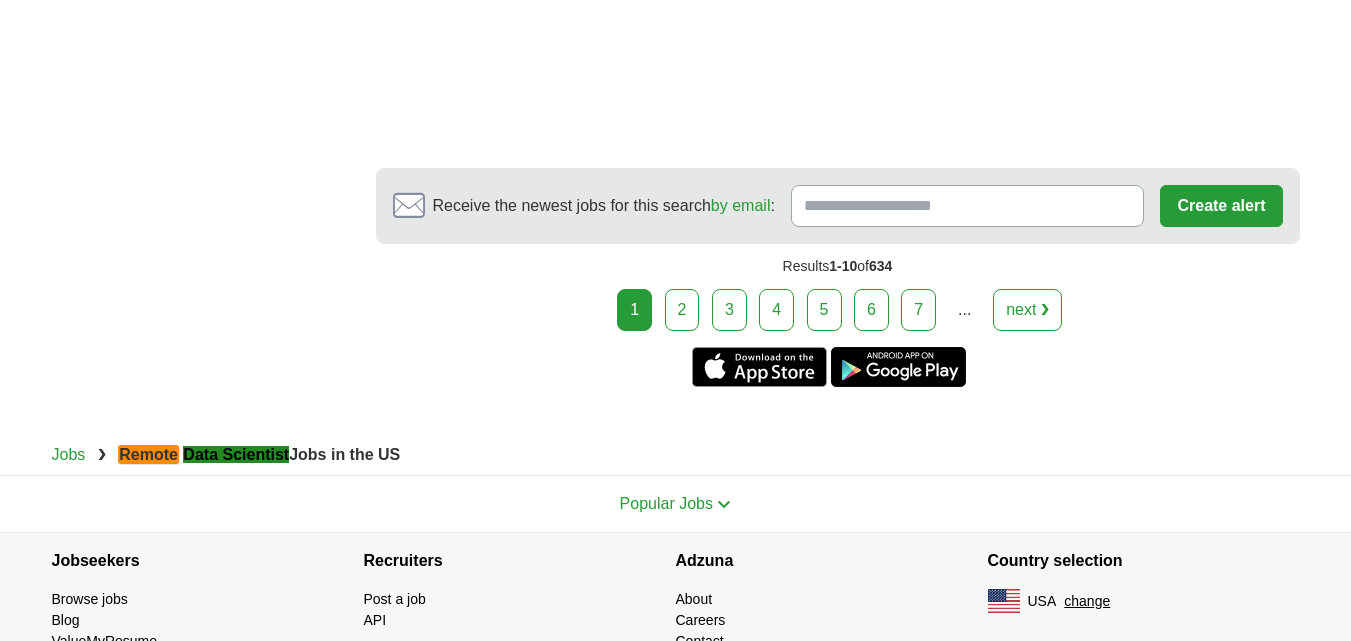 scroll, scrollTop: 3900, scrollLeft: 0, axis: vertical 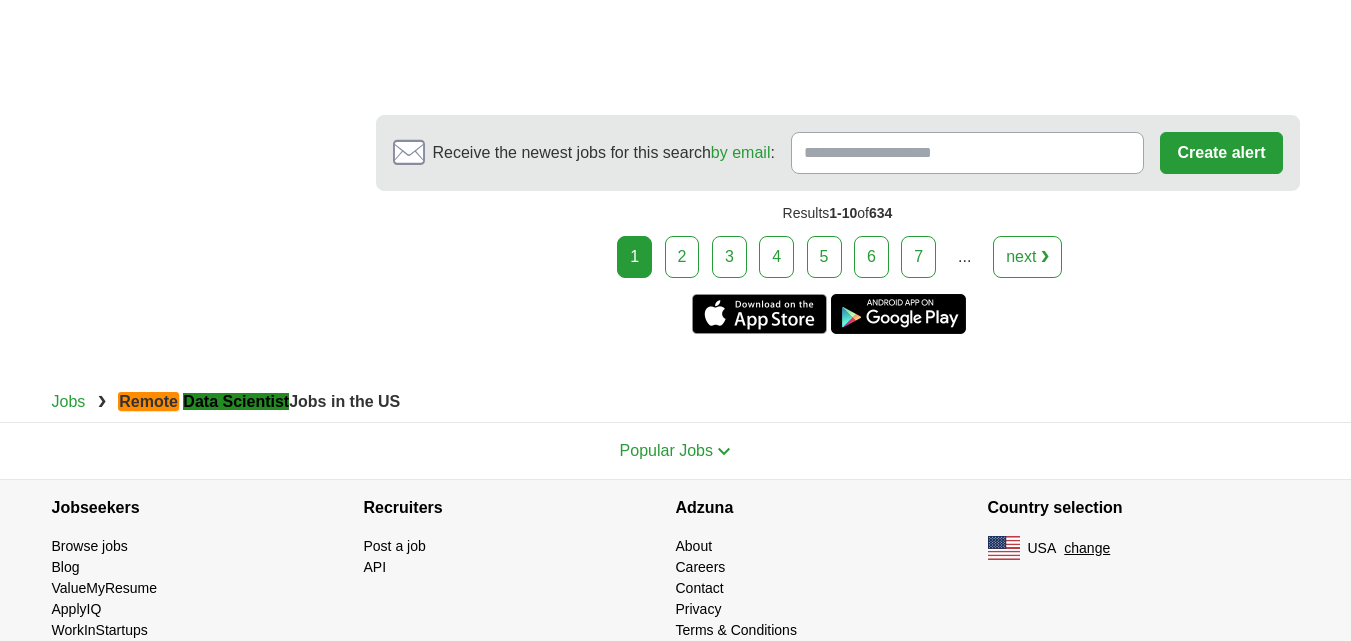 click on "2" at bounding box center [682, 257] 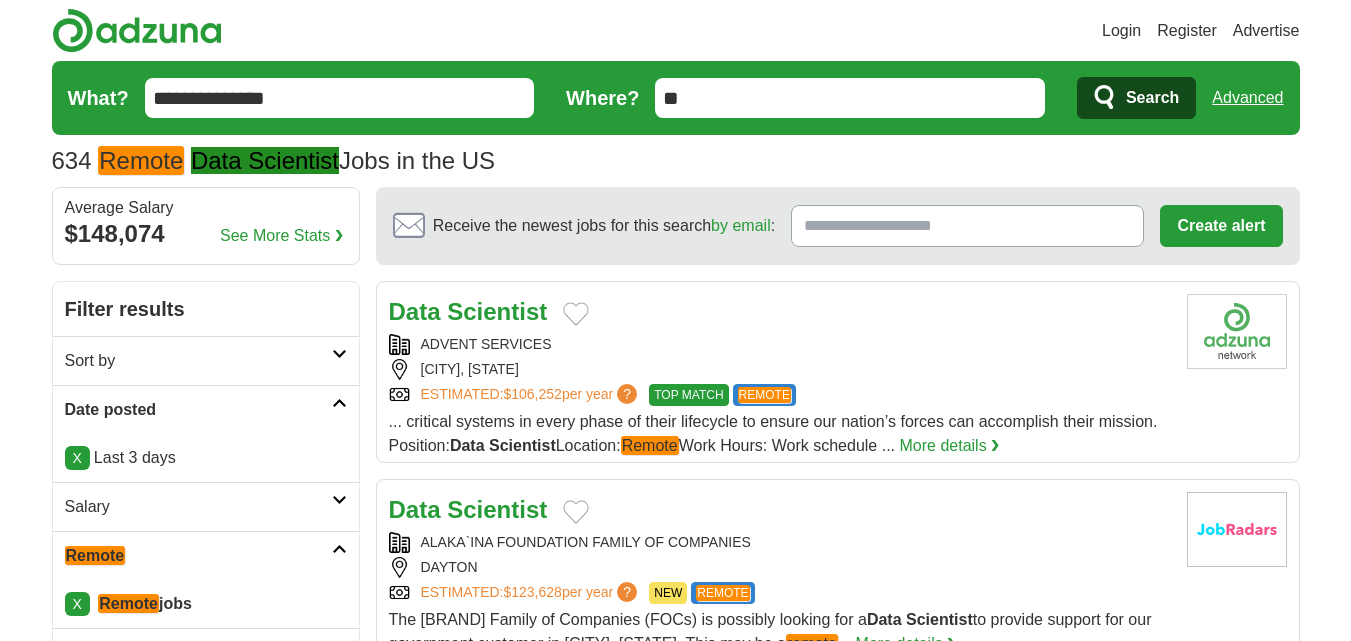 scroll, scrollTop: 0, scrollLeft: 0, axis: both 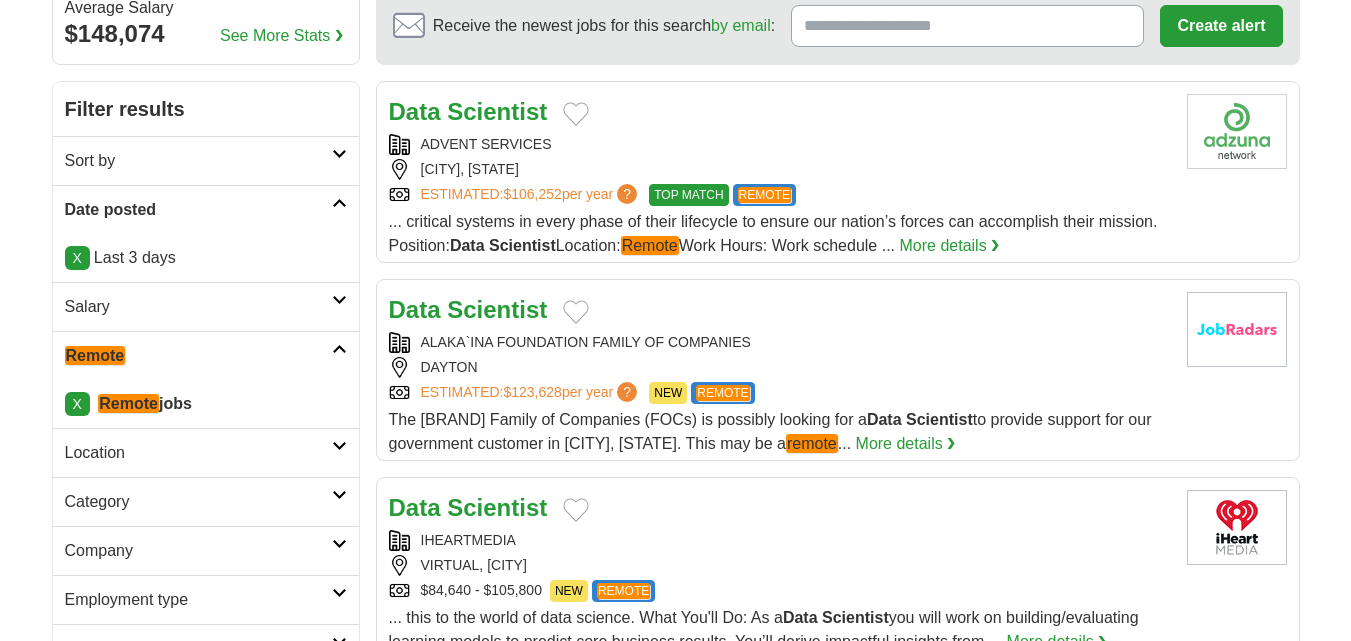 click on "ADVENT SERVICES" at bounding box center (780, 144) 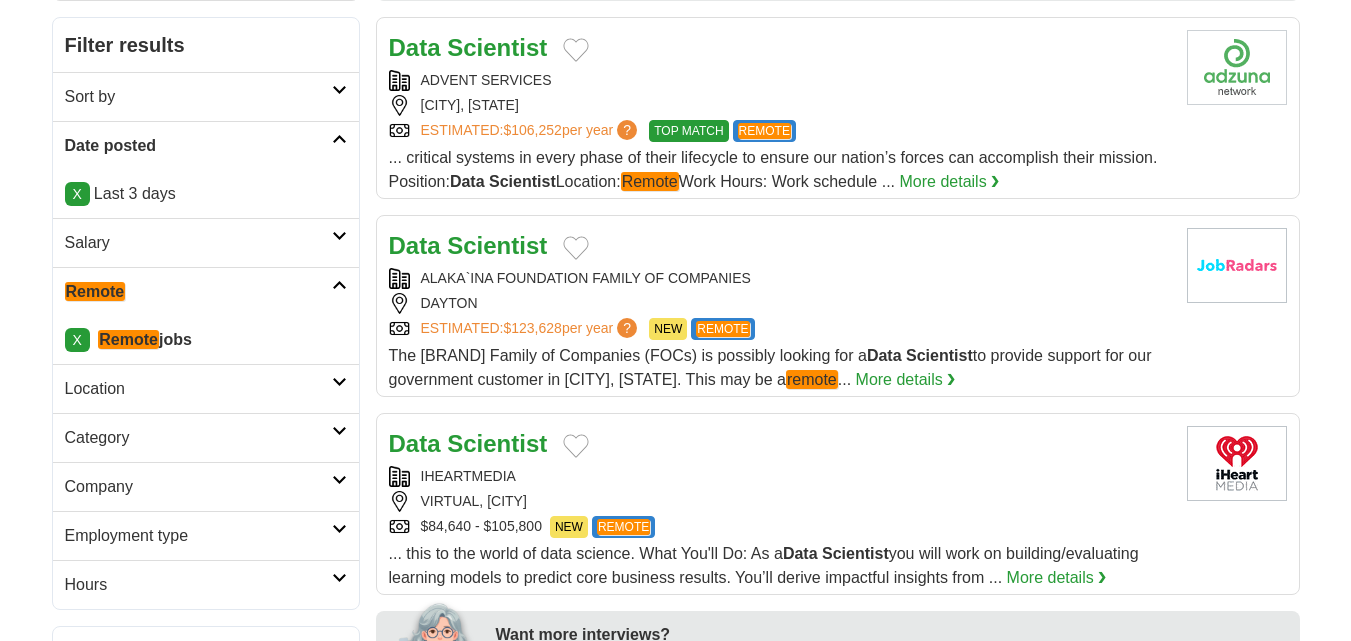 scroll, scrollTop: 300, scrollLeft: 0, axis: vertical 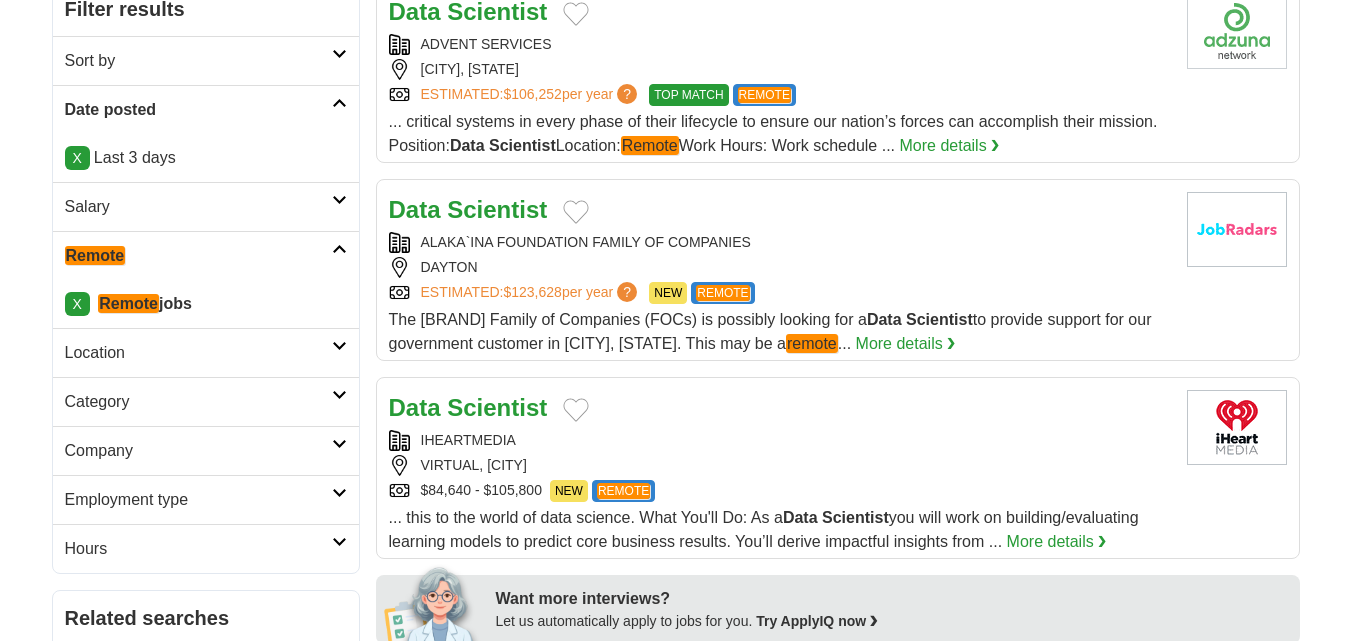 click on "ALAKA`INA FOUNDATION FAMILY OF COMPANIES" at bounding box center [780, 242] 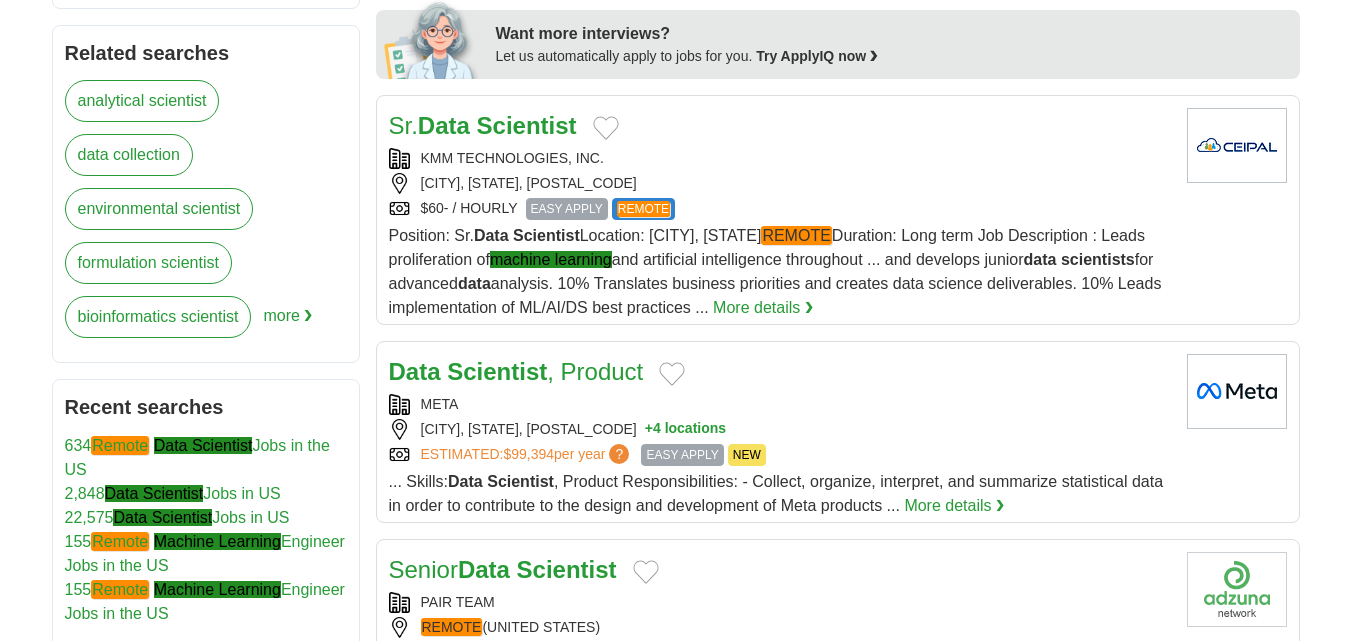 scroll, scrollTop: 900, scrollLeft: 0, axis: vertical 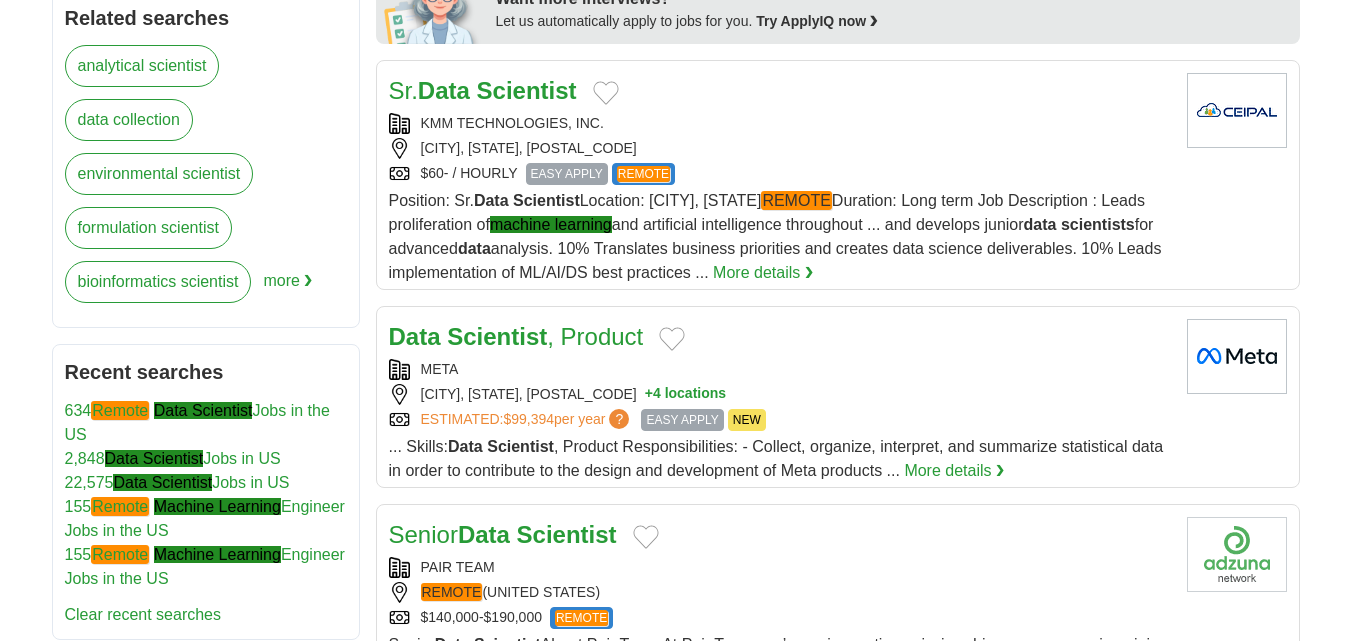 click on "[CITY], [STATE], [POSTAL_CODE]" at bounding box center [780, 148] 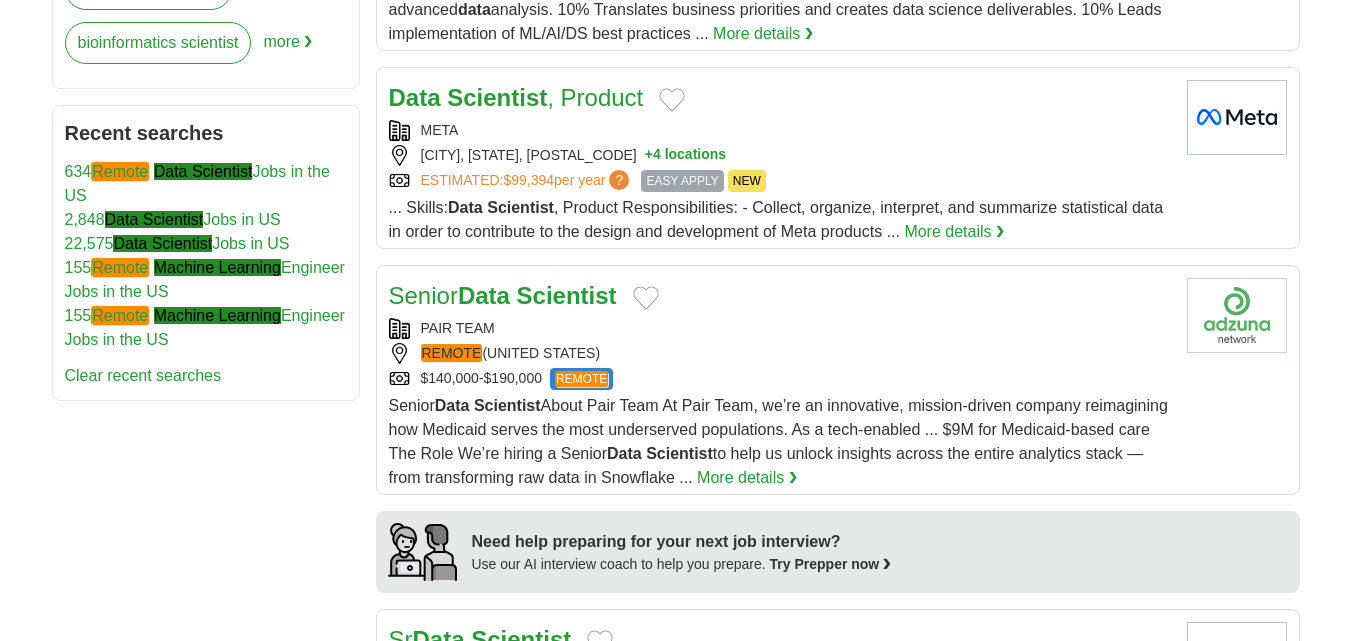 scroll, scrollTop: 1200, scrollLeft: 0, axis: vertical 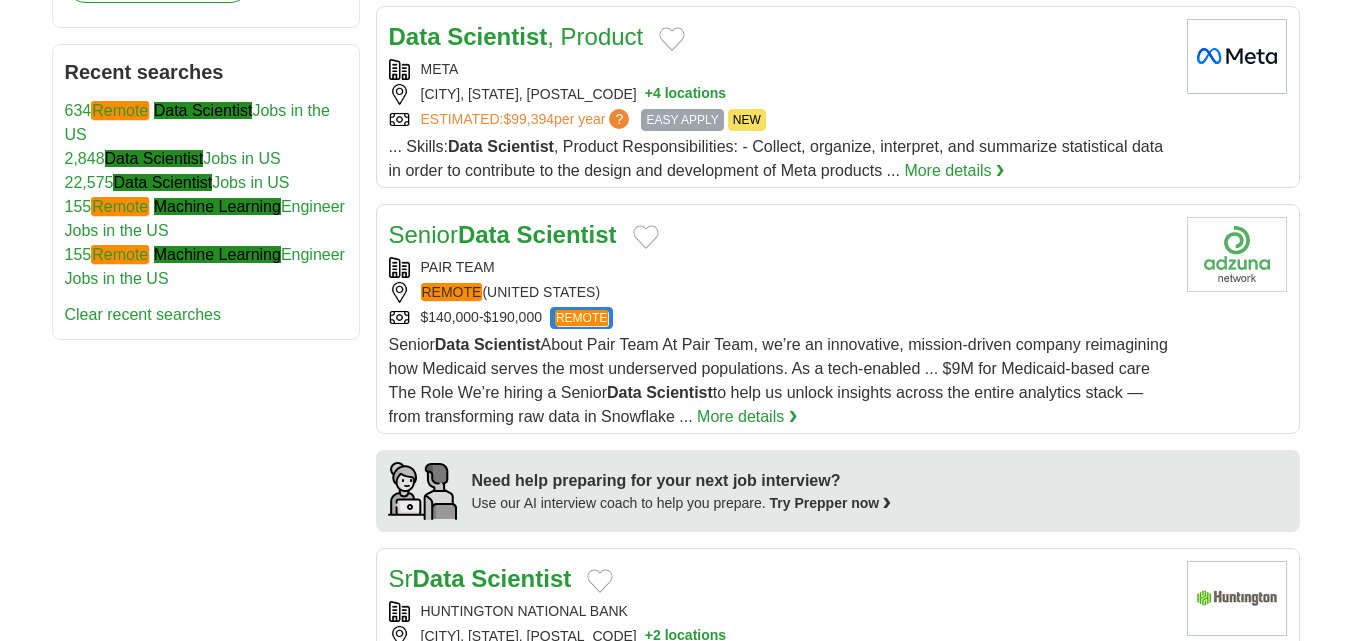 click on "PAIR TEAM" at bounding box center [780, 267] 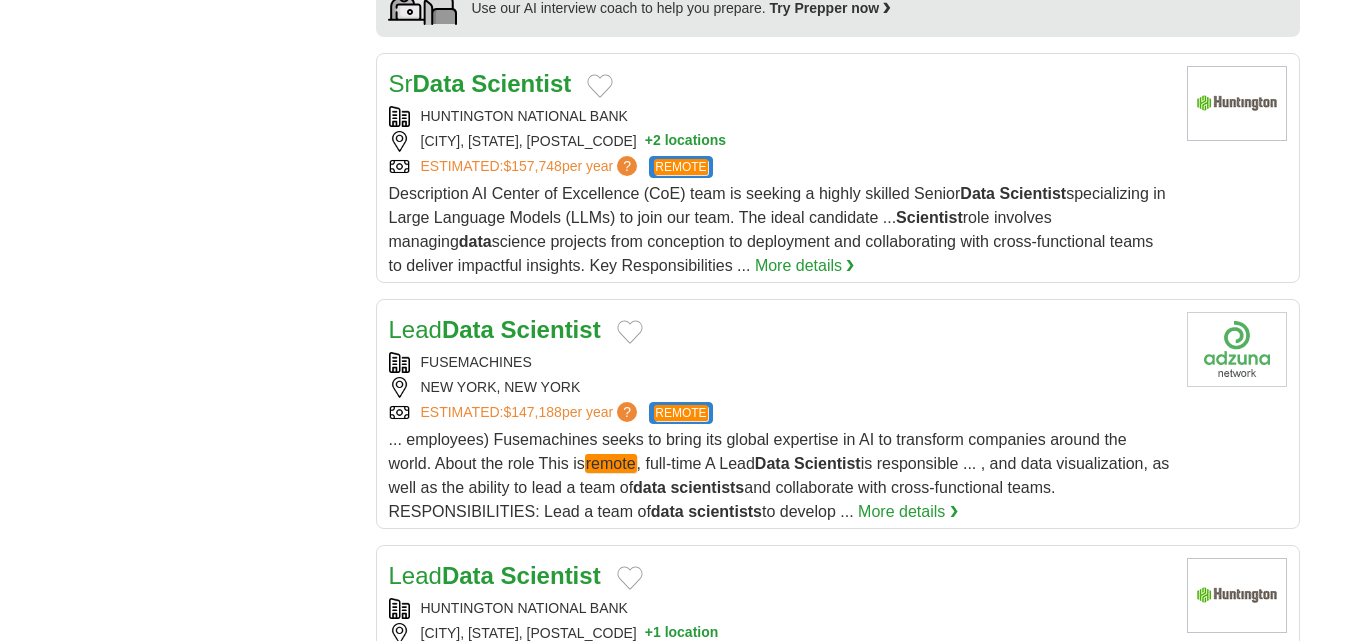 scroll, scrollTop: 1700, scrollLeft: 0, axis: vertical 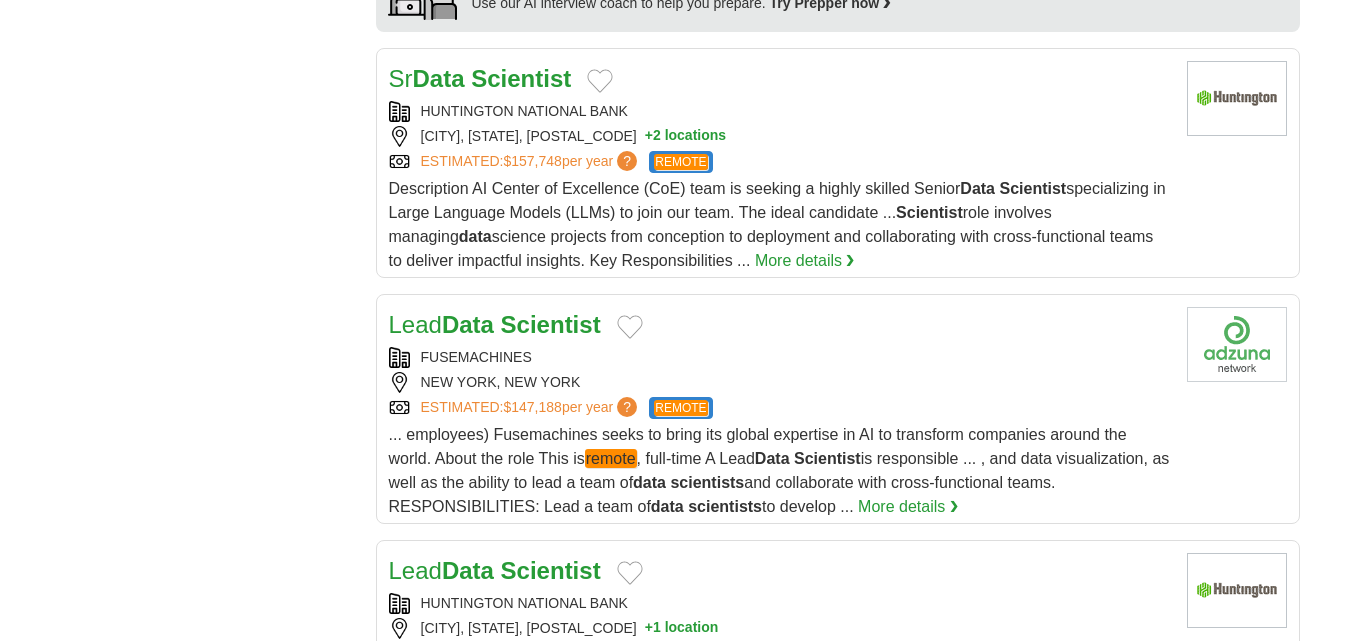 click on "Sr Data Scientist" at bounding box center [780, 79] 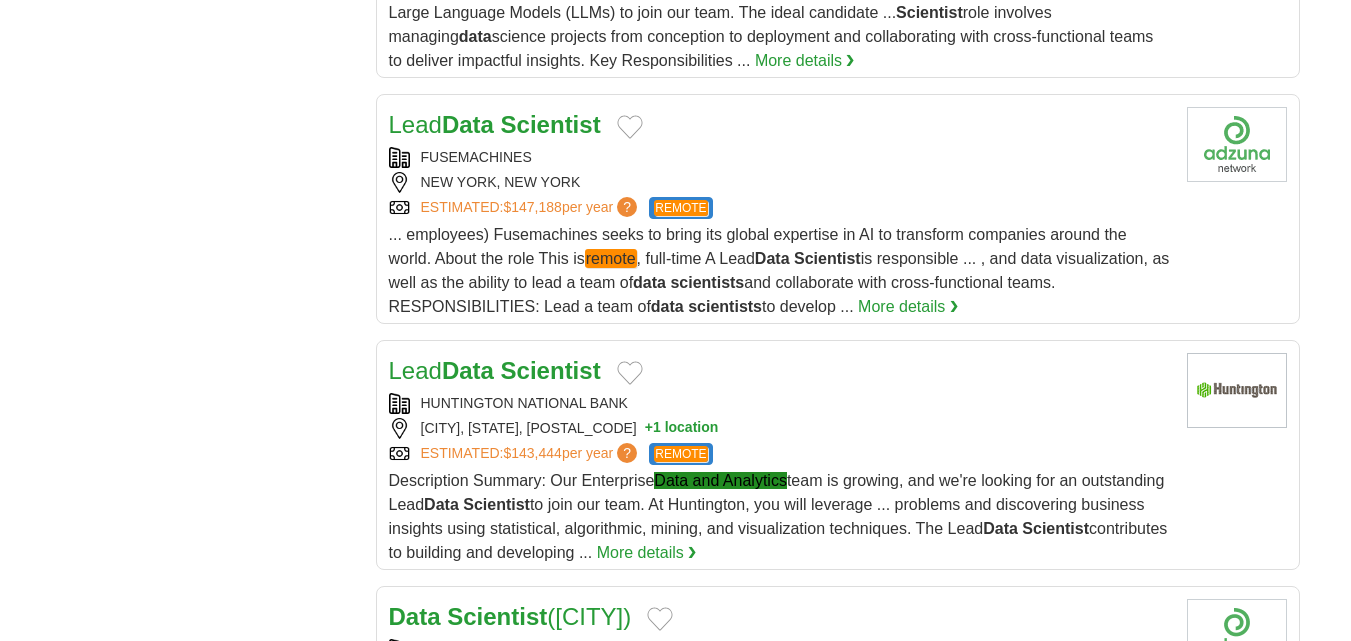 click on "NEW YORK, NEW YORK" at bounding box center (780, 182) 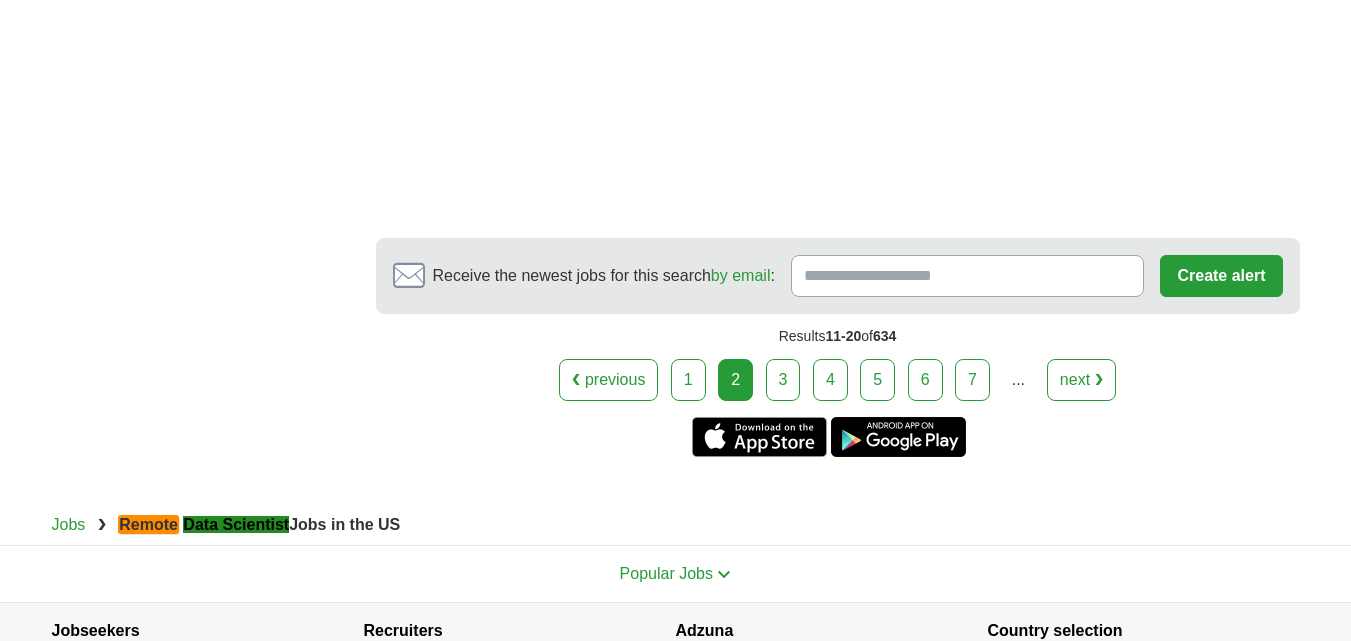 scroll, scrollTop: 3740, scrollLeft: 0, axis: vertical 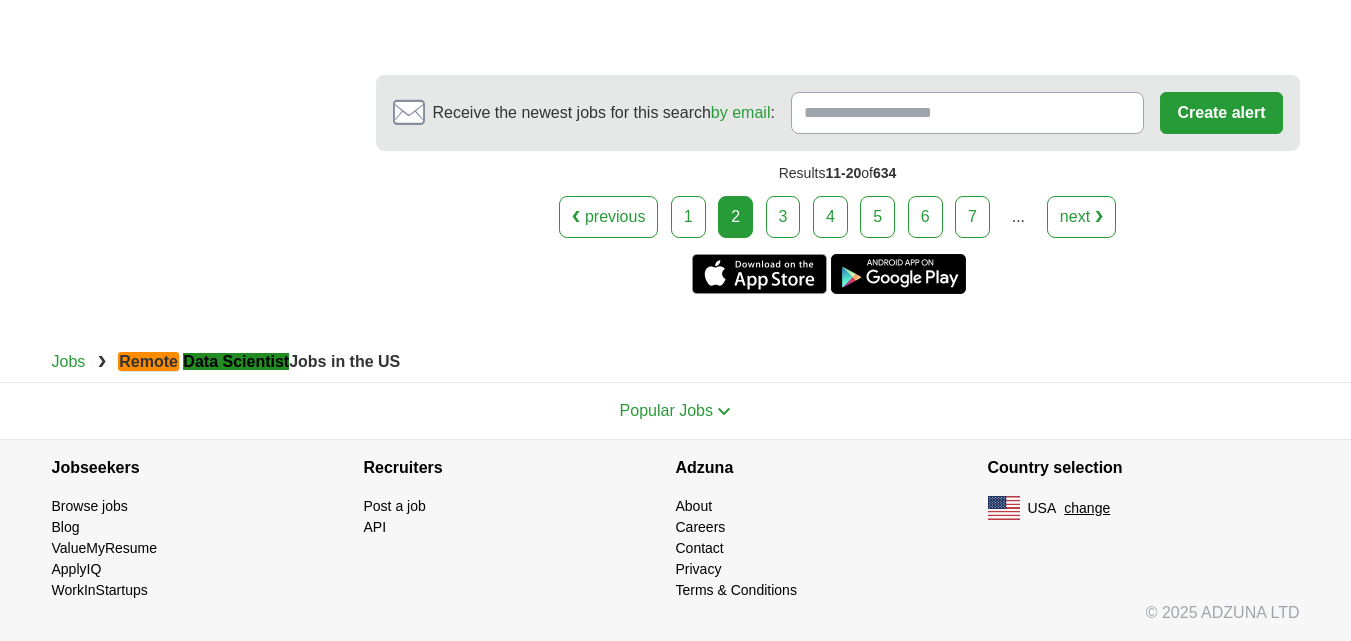 click on "3" at bounding box center [783, 217] 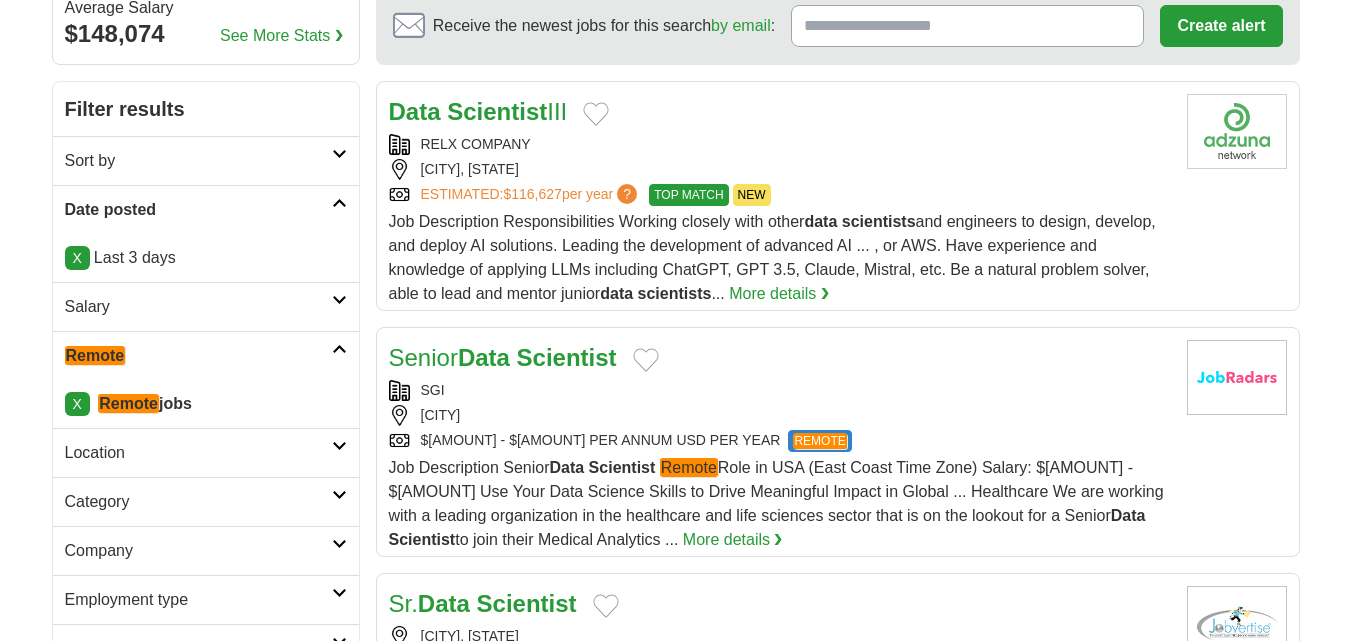 scroll, scrollTop: 200, scrollLeft: 0, axis: vertical 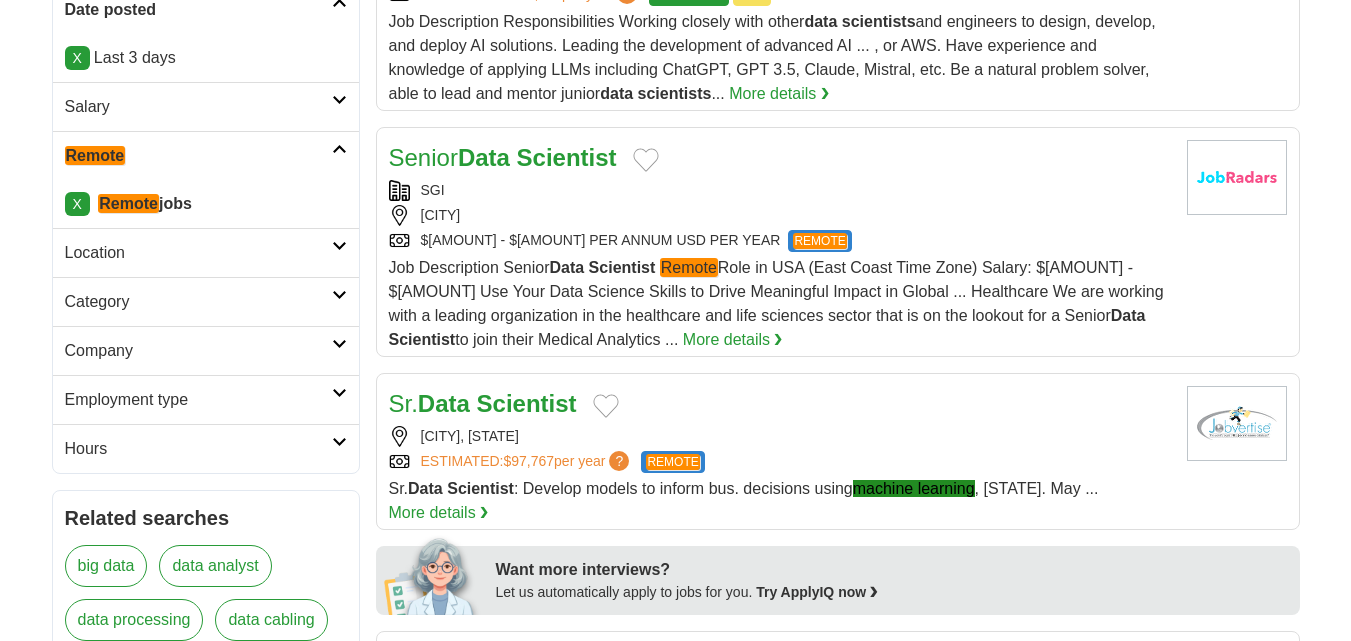 click on "SGI" at bounding box center [780, 190] 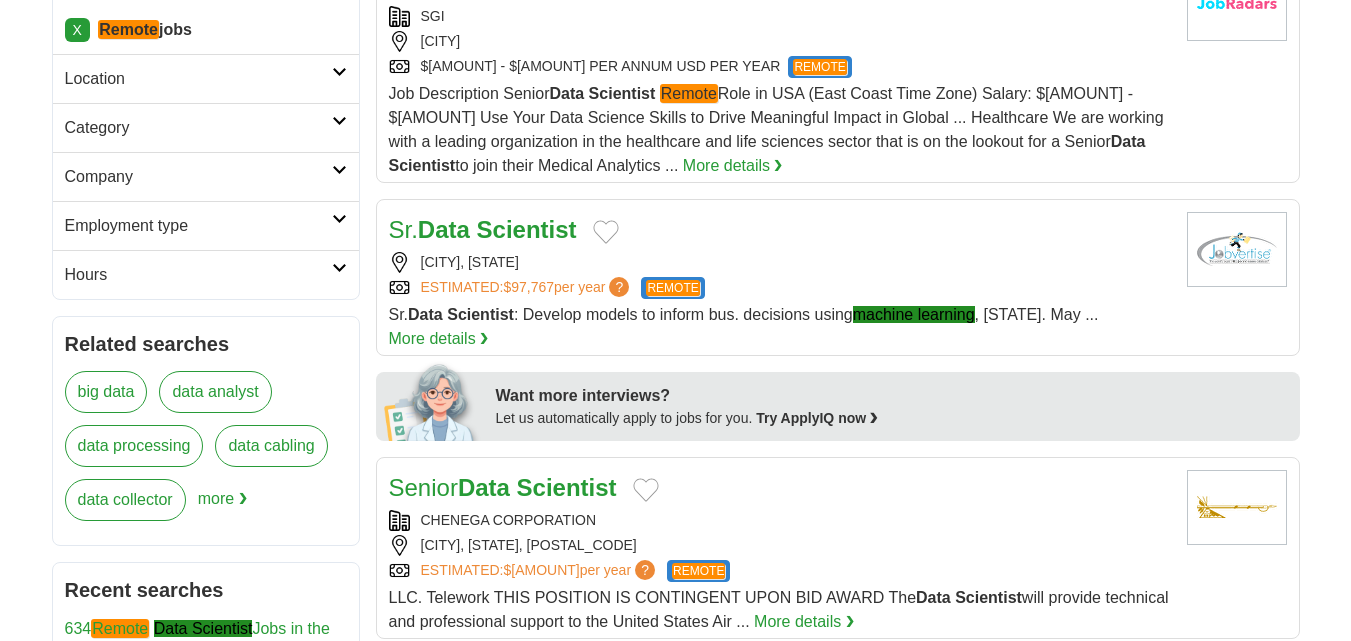 scroll, scrollTop: 600, scrollLeft: 0, axis: vertical 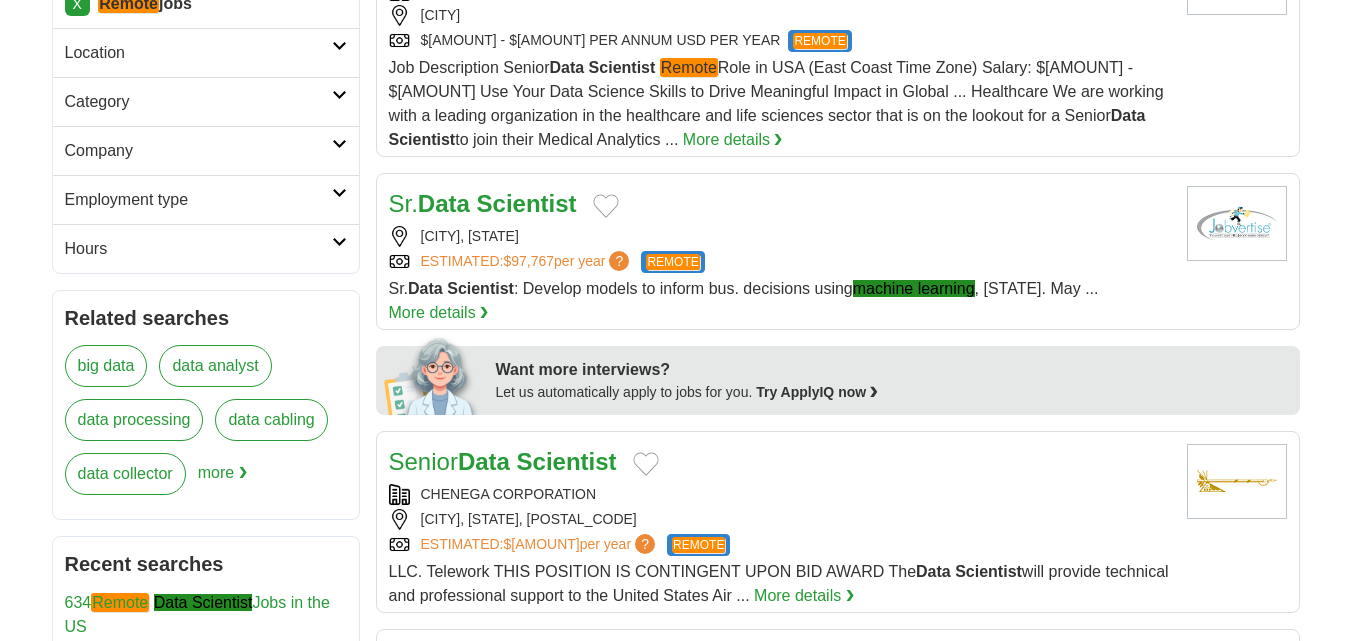click on "Sr.  Data   Scientist" at bounding box center (780, 204) 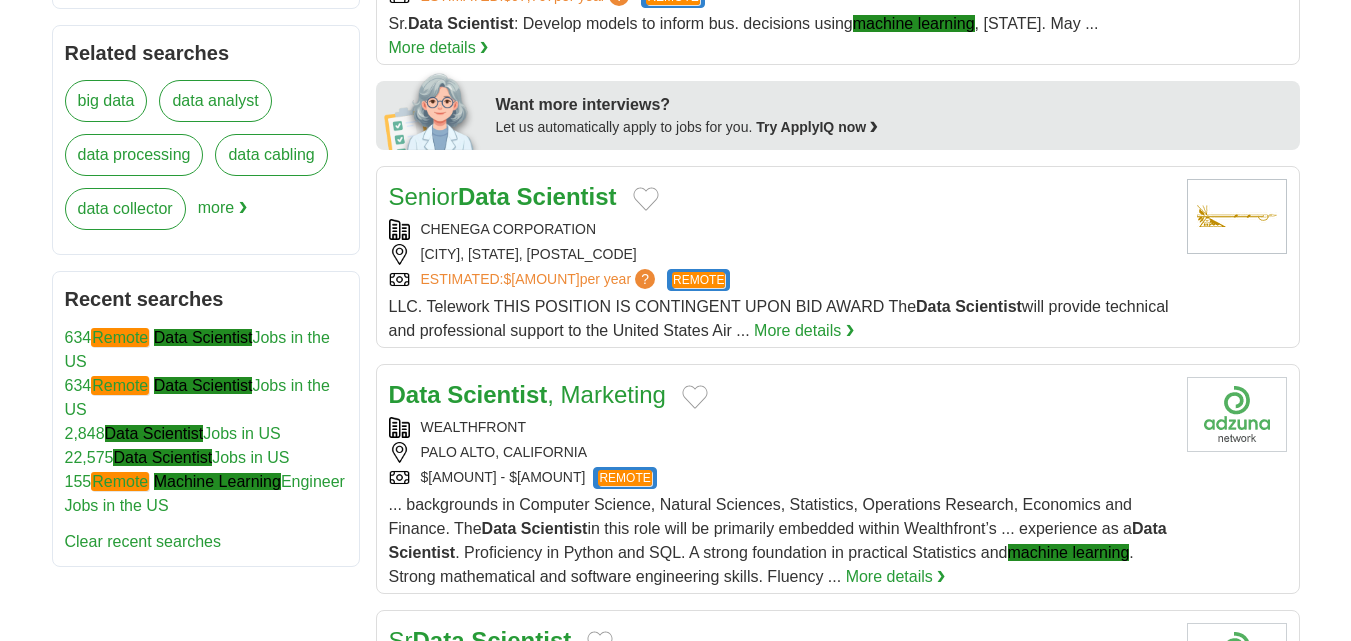 scroll, scrollTop: 900, scrollLeft: 0, axis: vertical 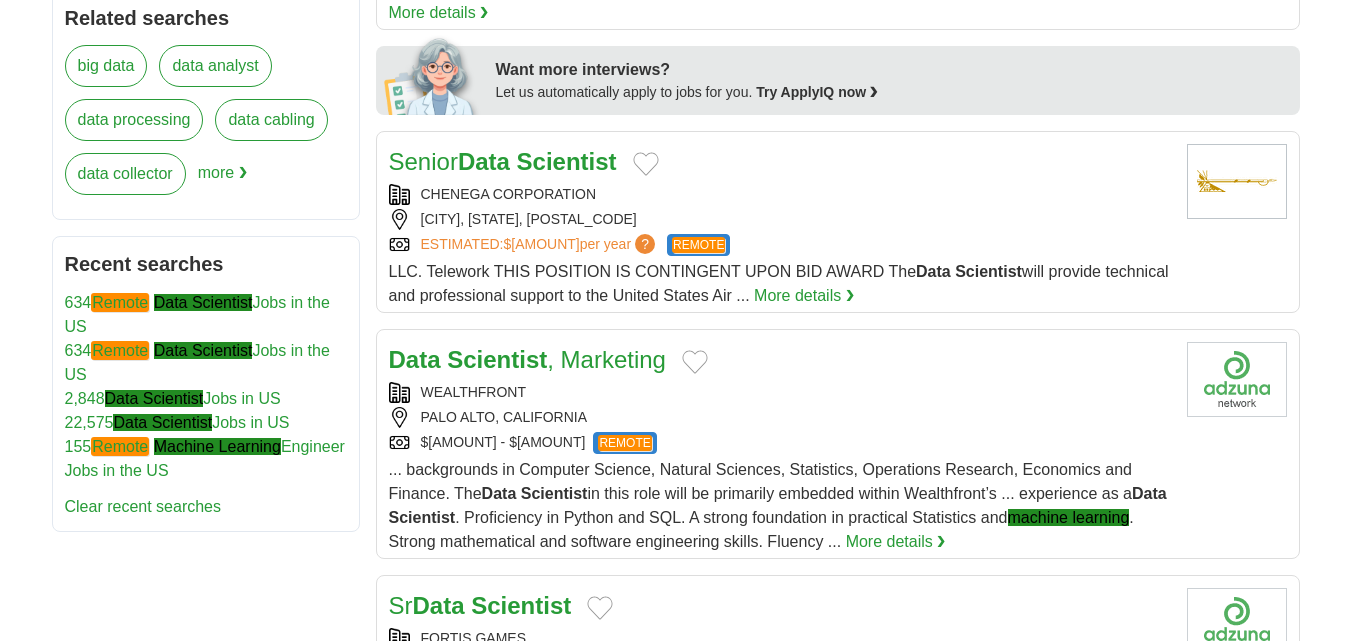 click on "WEALTHFRONT" at bounding box center [780, 392] 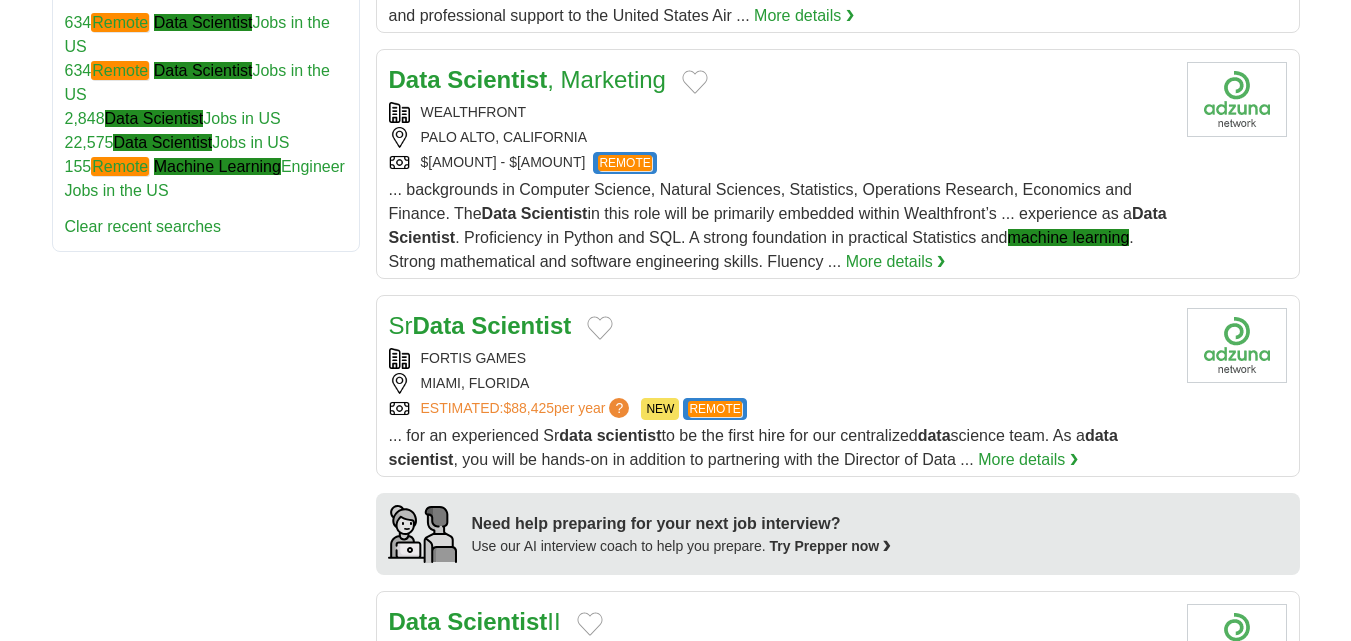 scroll, scrollTop: 1300, scrollLeft: 0, axis: vertical 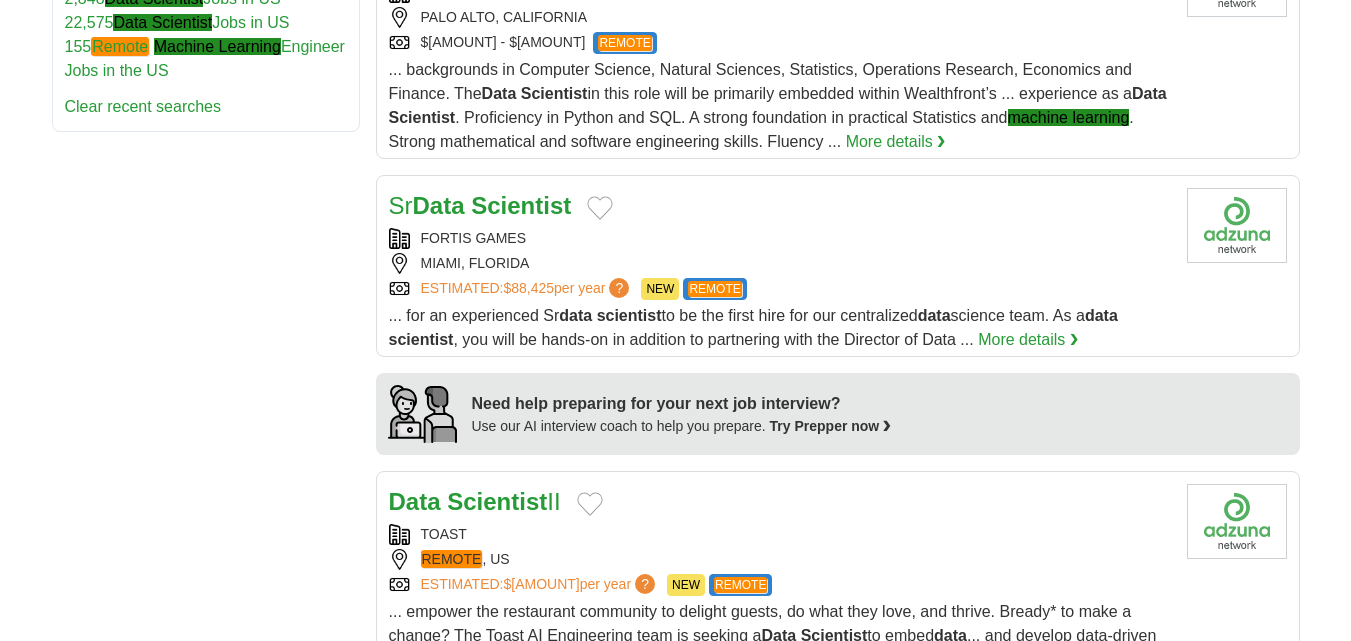 click on "FORTIS GAMES" at bounding box center (780, 238) 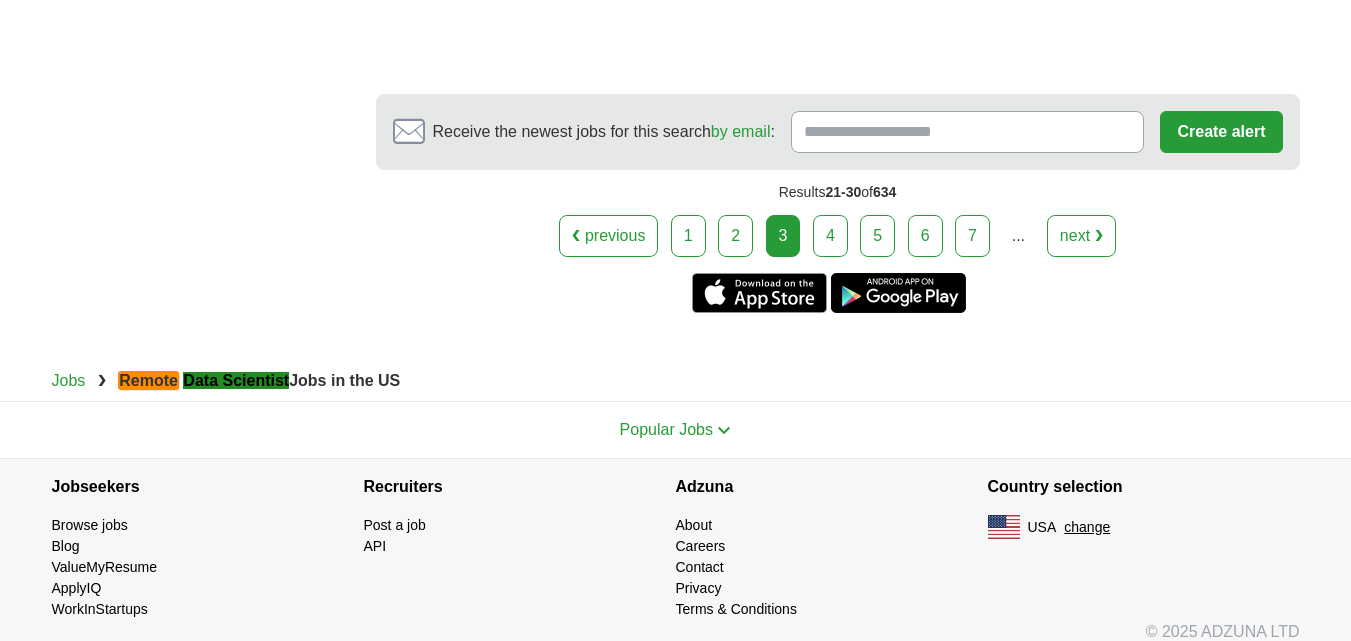 scroll, scrollTop: 3757, scrollLeft: 0, axis: vertical 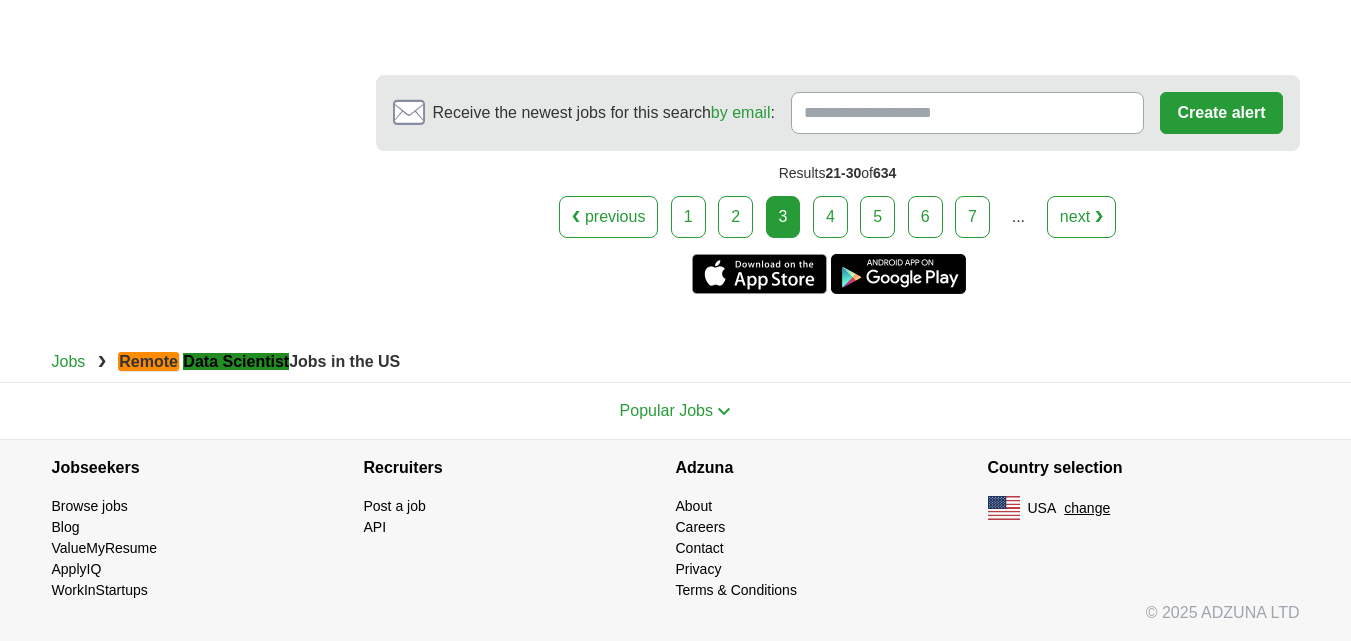 click on "4" at bounding box center (830, 217) 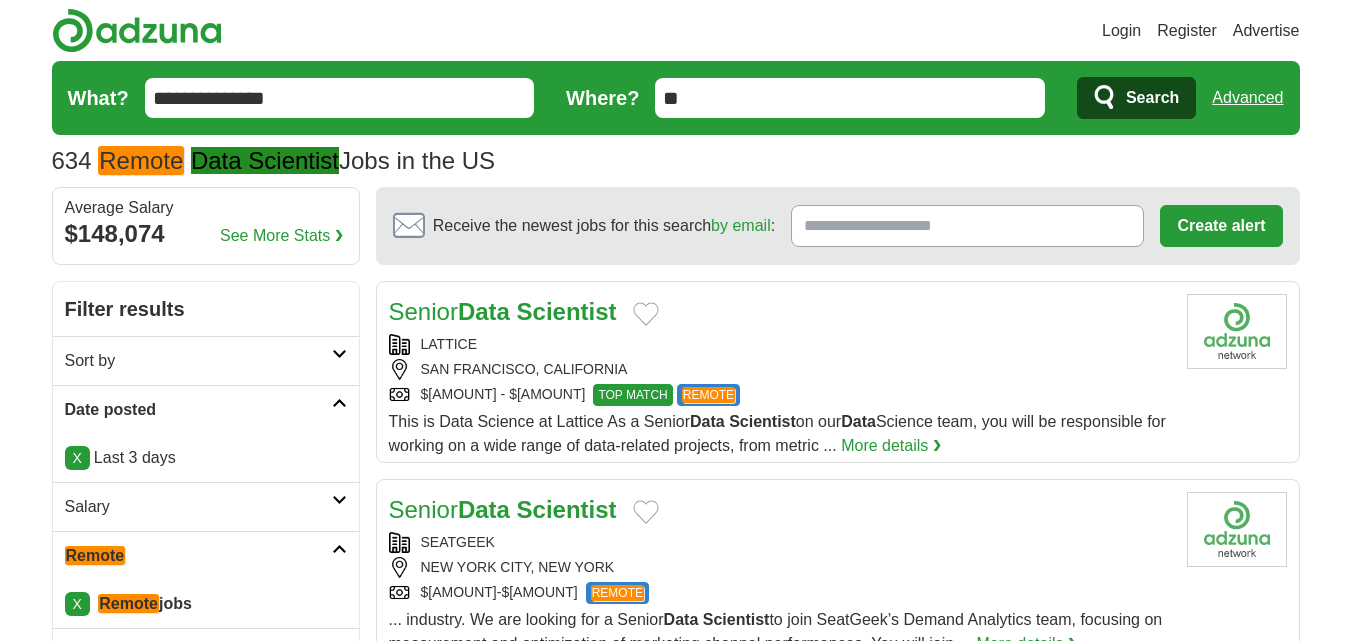 scroll, scrollTop: 0, scrollLeft: 0, axis: both 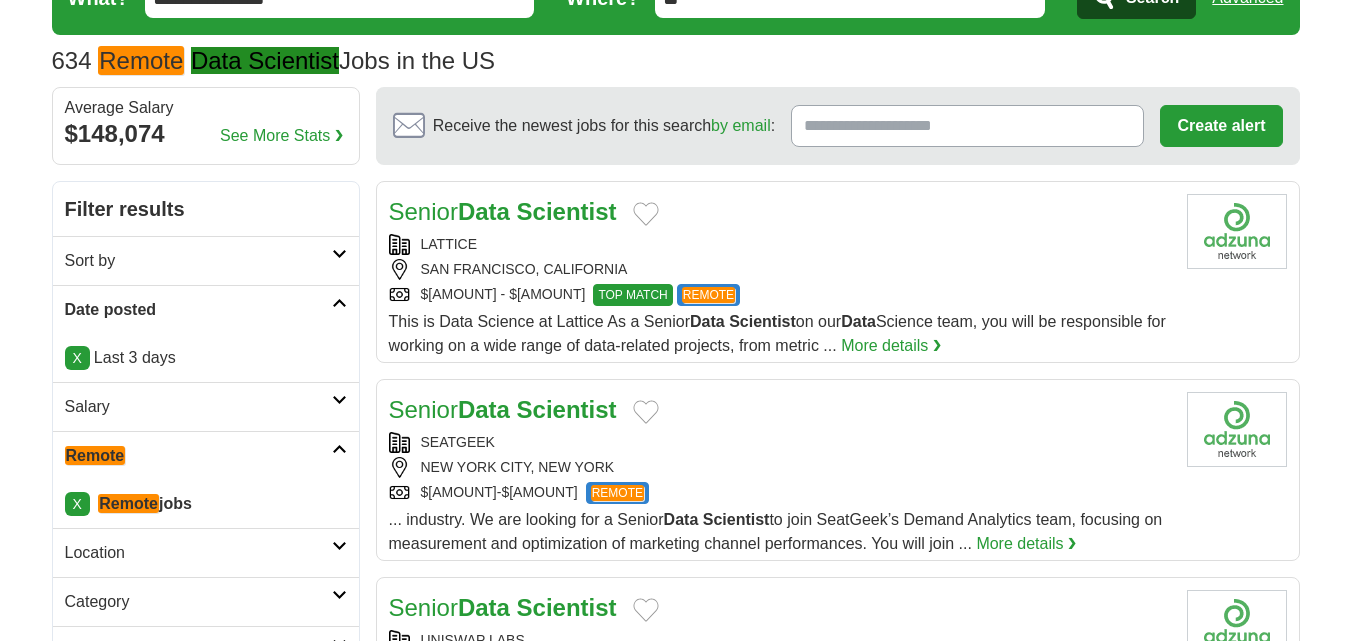 click on "LATTICE" at bounding box center [780, 244] 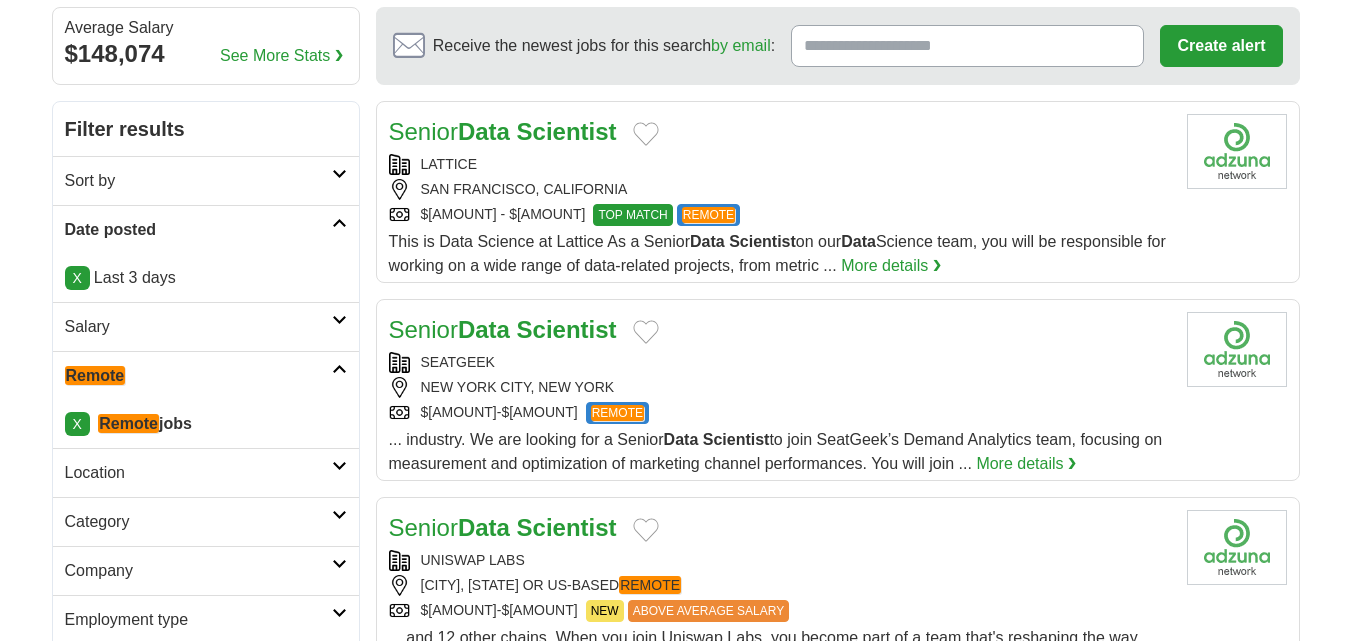 scroll, scrollTop: 300, scrollLeft: 0, axis: vertical 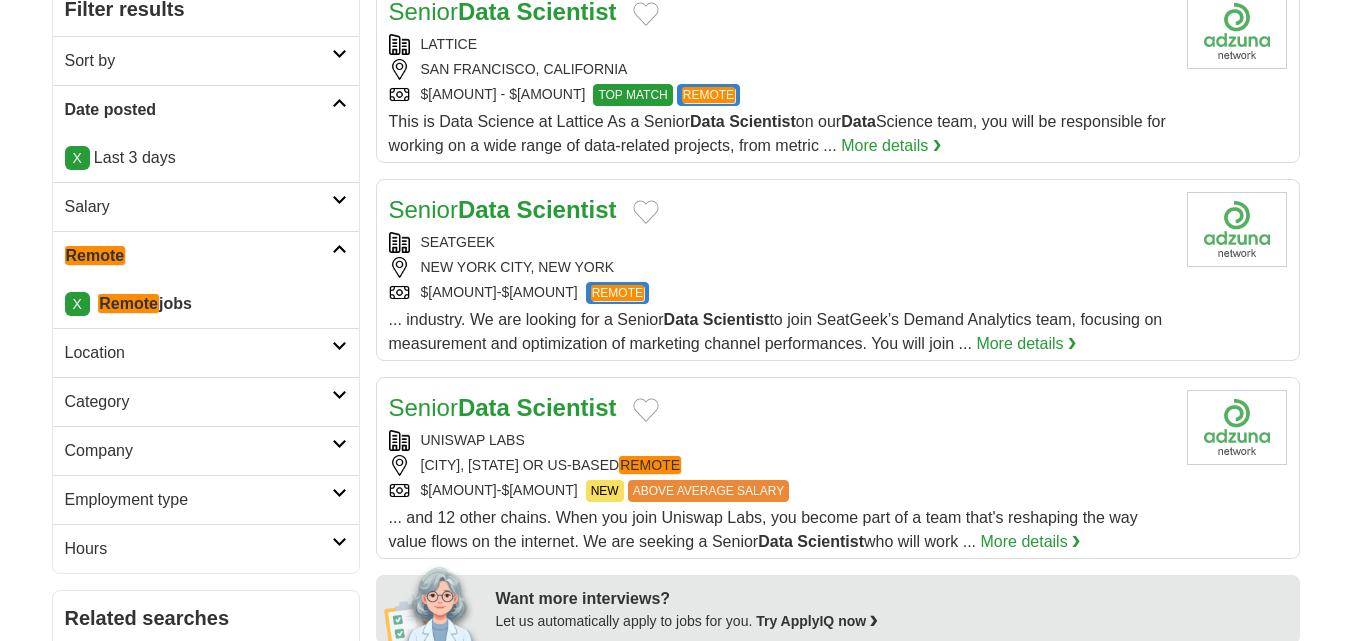 click on "SEATGEEK" at bounding box center (780, 242) 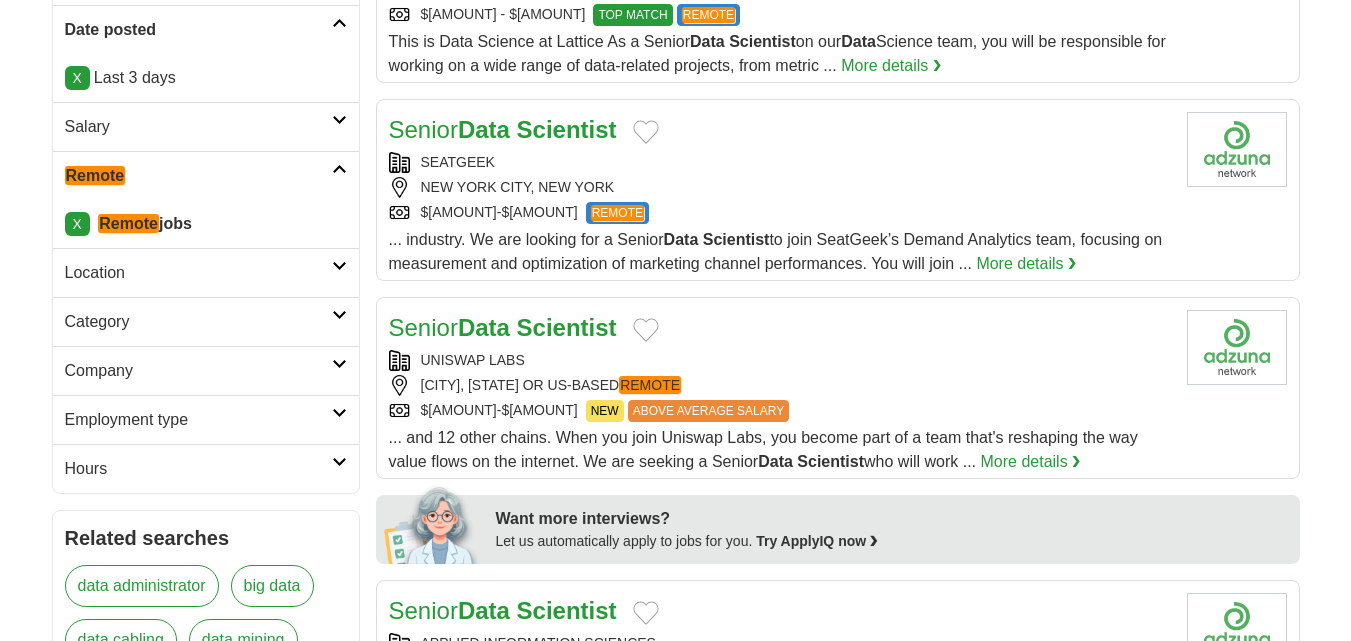 scroll, scrollTop: 500, scrollLeft: 0, axis: vertical 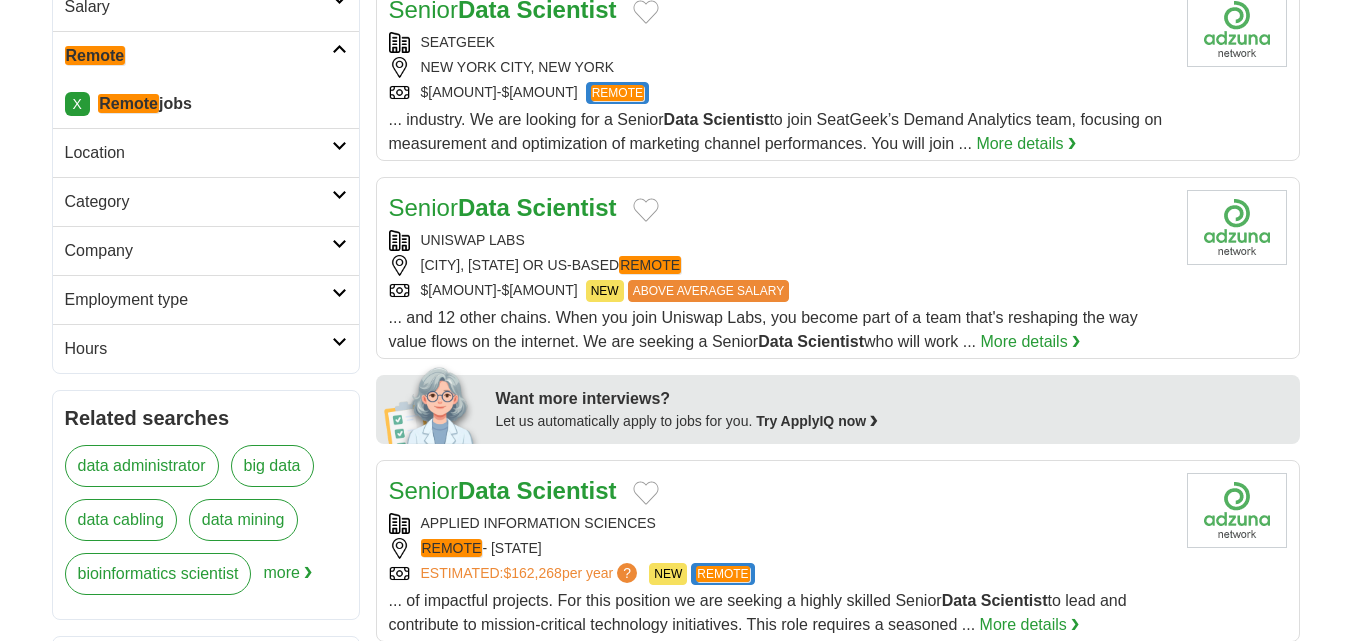 click on "Senior  Data   Scientist
UNISWAP LABS
[CITY], [STATE]  REMOTE
$[AMOUNT]-$[AMOUNT]
NEW ABOVE AVERAGE SALARY
NEW ABOVE AVERAGE SALARY
...  and 12 other chains. When you join Uniswap Labs, you become part of a team that's reshaping the way value flows on the internet. We are seeking a Senior  Data   Scientist  who will work ...
More details ❯" at bounding box center [780, 272] 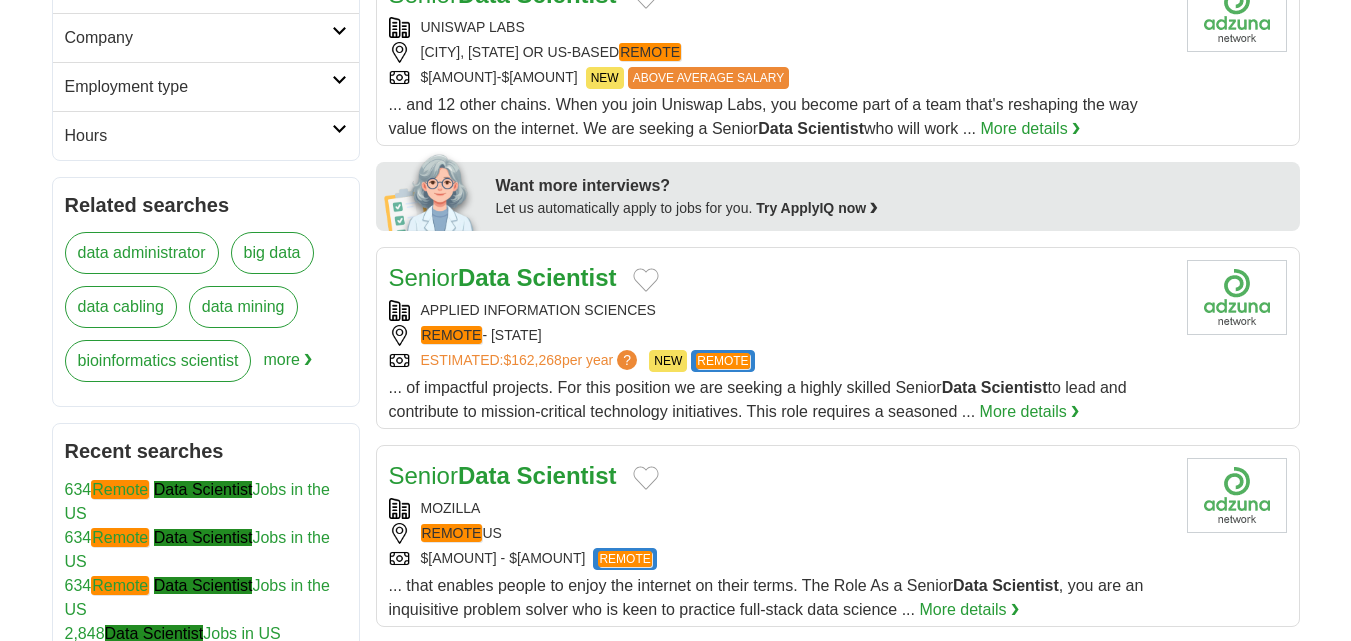scroll, scrollTop: 800, scrollLeft: 0, axis: vertical 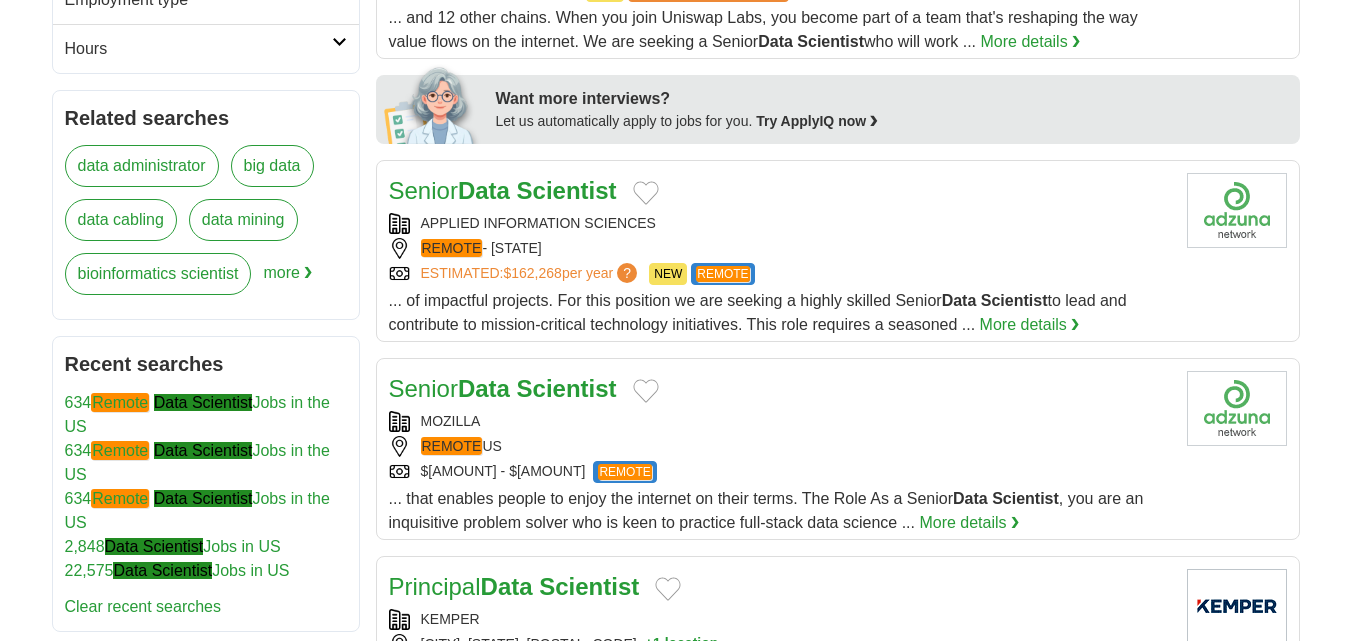 click on "APPLIED INFORMATION SCIENCES" at bounding box center [780, 223] 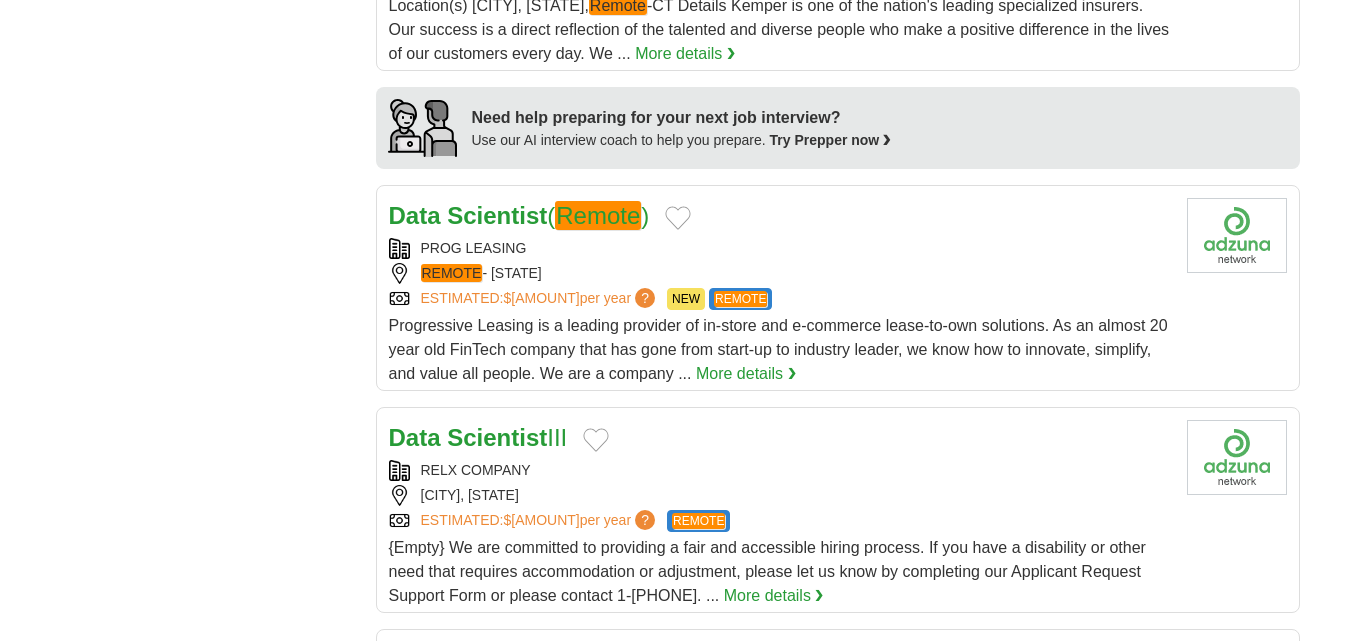 scroll, scrollTop: 1500, scrollLeft: 0, axis: vertical 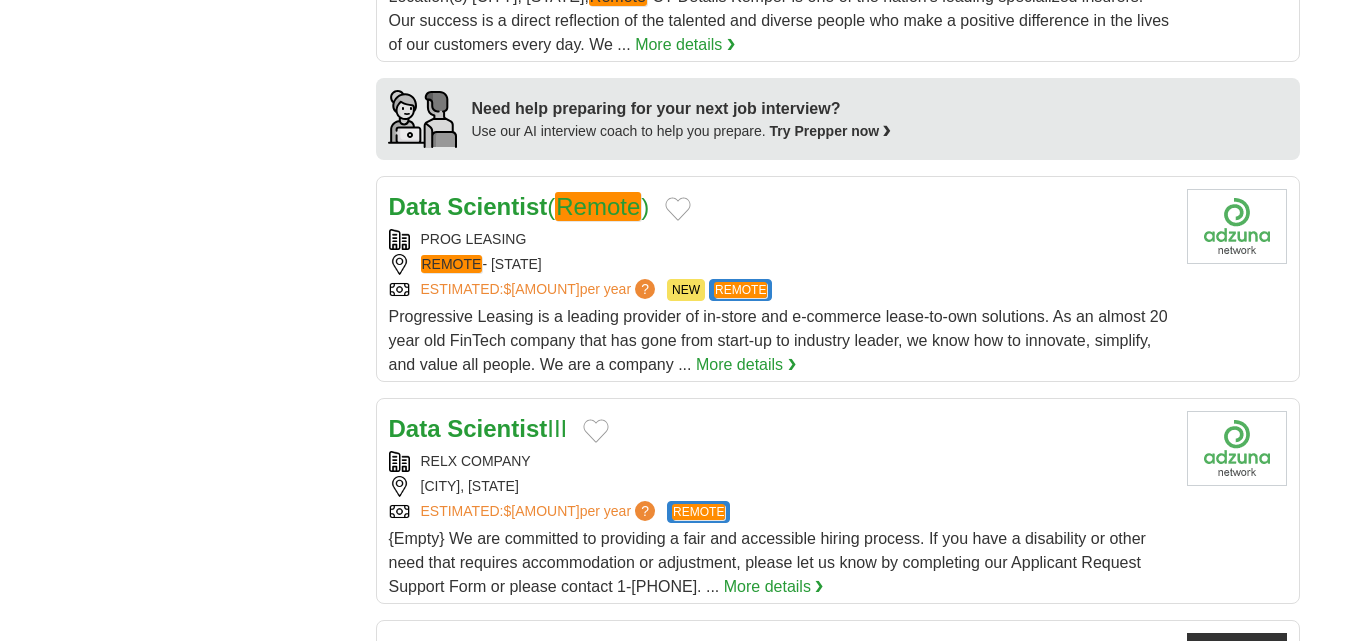 click on "REMOTE  - [STATE]
ESTIMATED:
$[AMOUNT]
per year
?
NEW REMOTE" at bounding box center [780, 265] 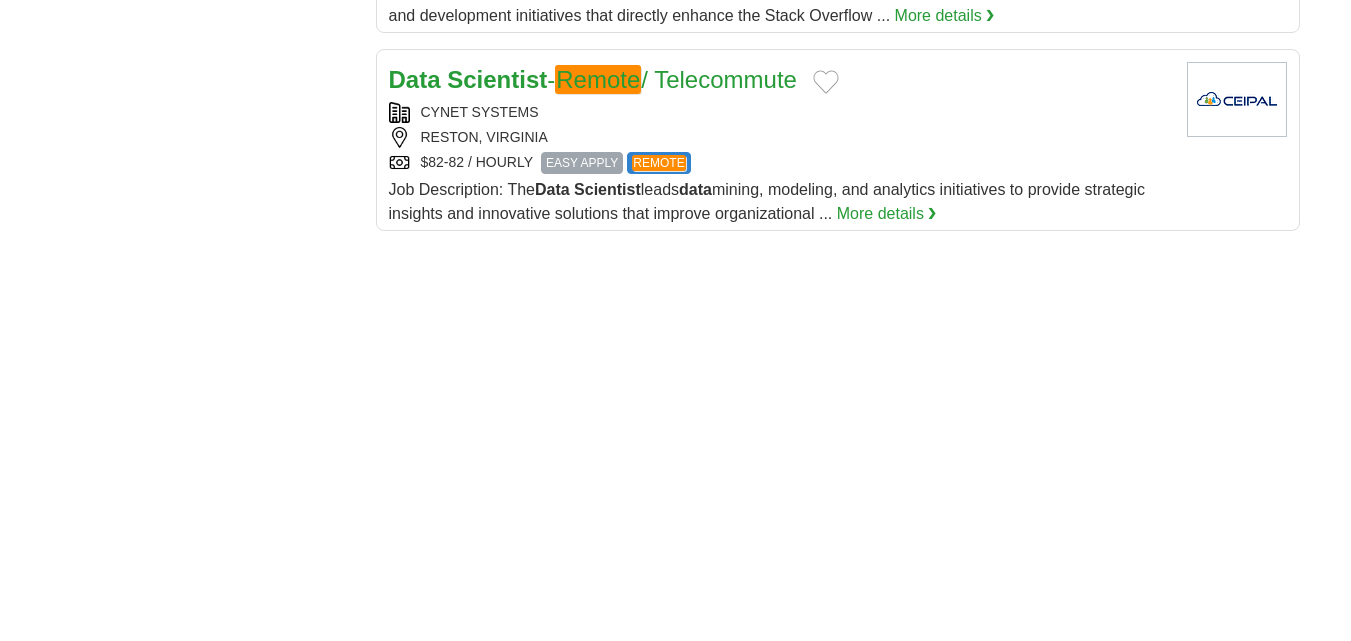scroll, scrollTop: 2300, scrollLeft: 0, axis: vertical 